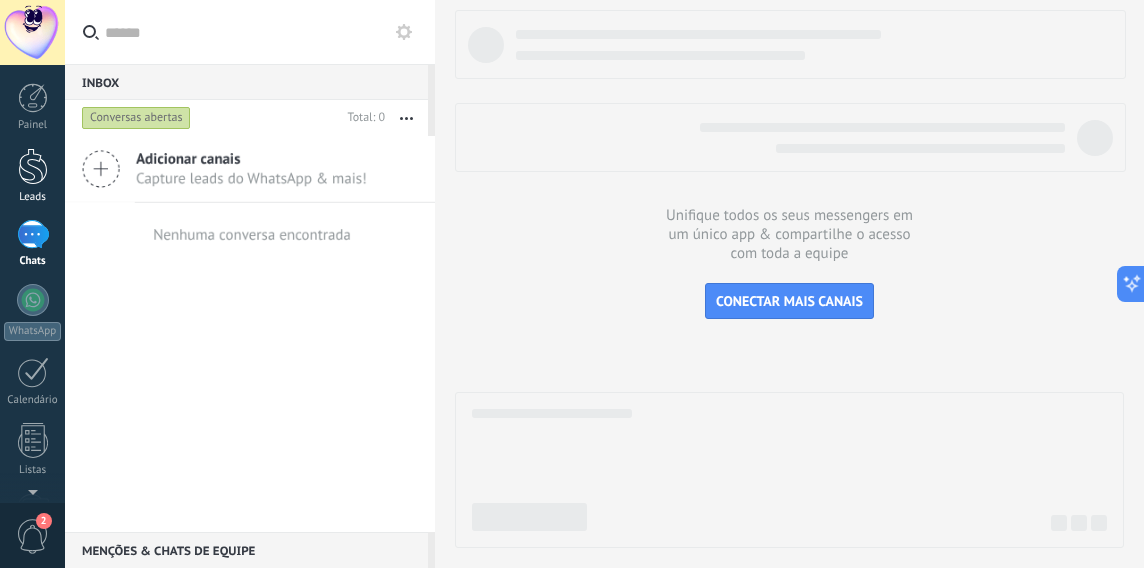 scroll, scrollTop: 0, scrollLeft: 0, axis: both 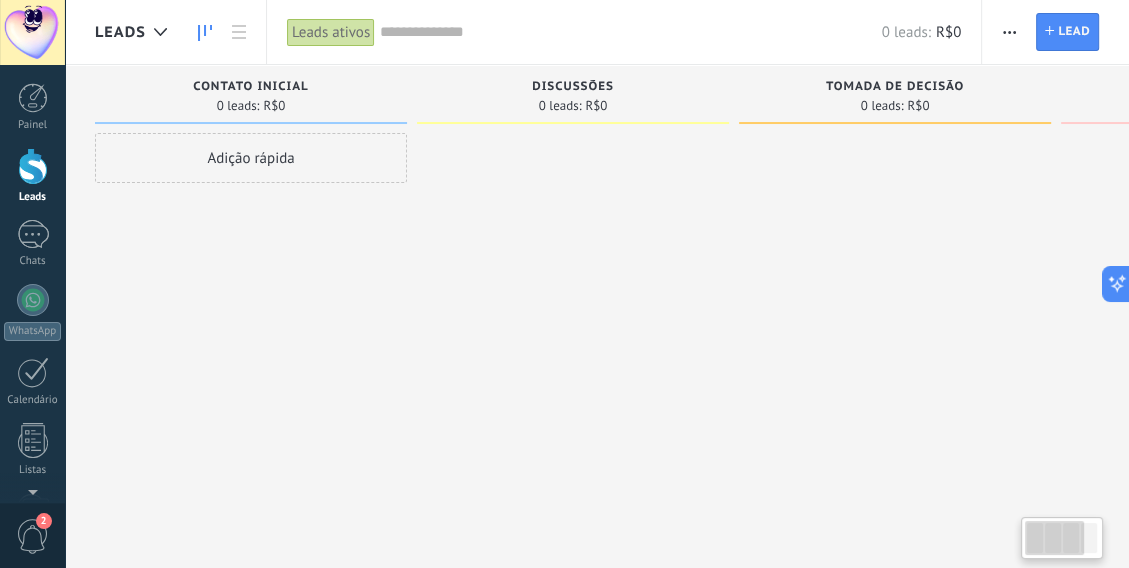 drag, startPoint x: 1090, startPoint y: 88, endPoint x: 1161, endPoint y: 88, distance: 71 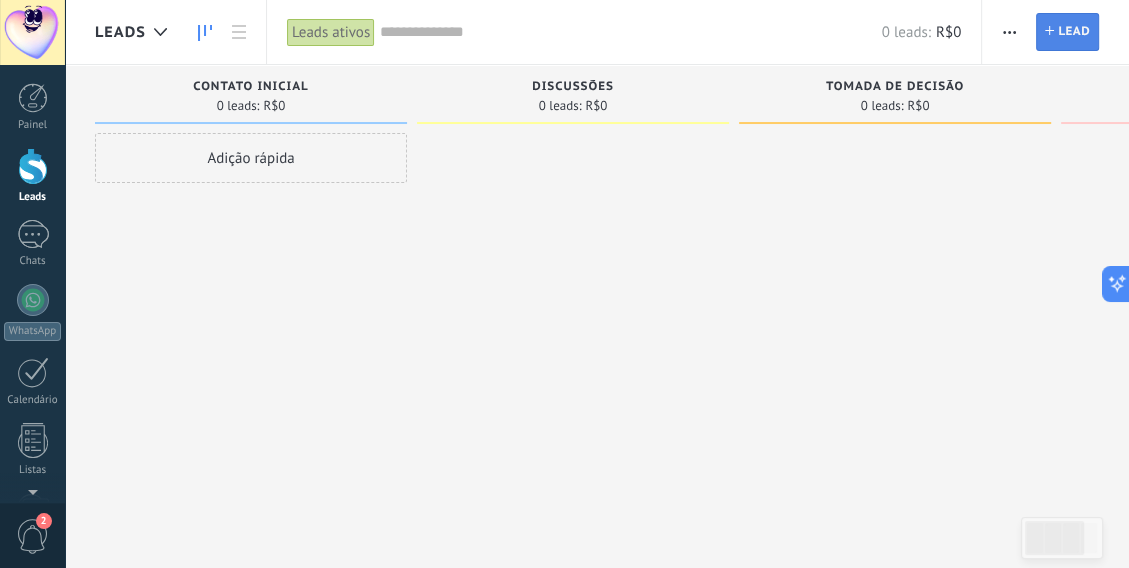 click on "Lead" at bounding box center (1074, 32) 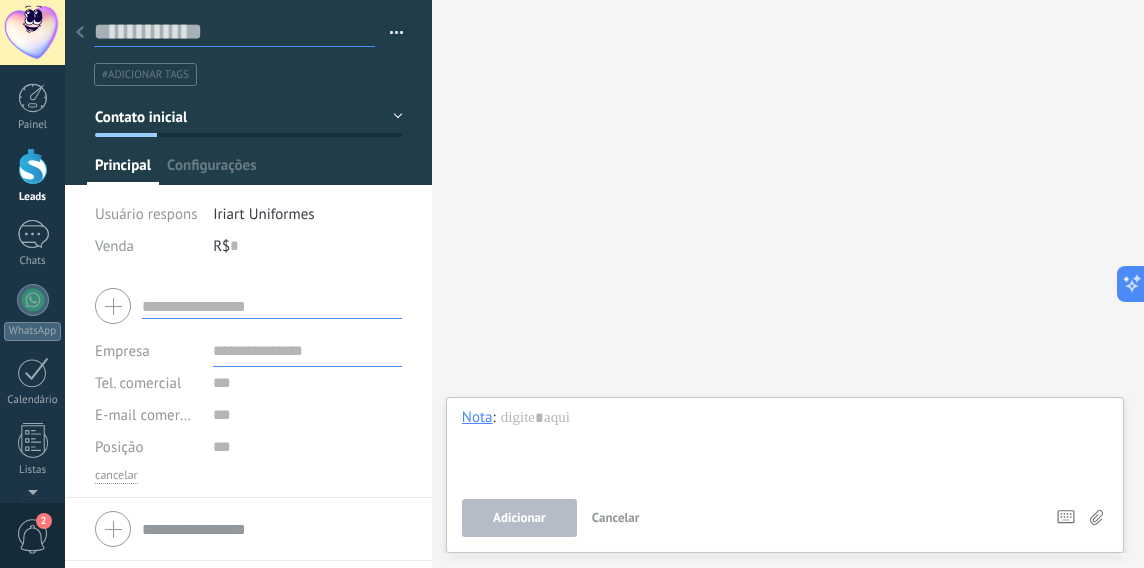 click at bounding box center (234, 32) 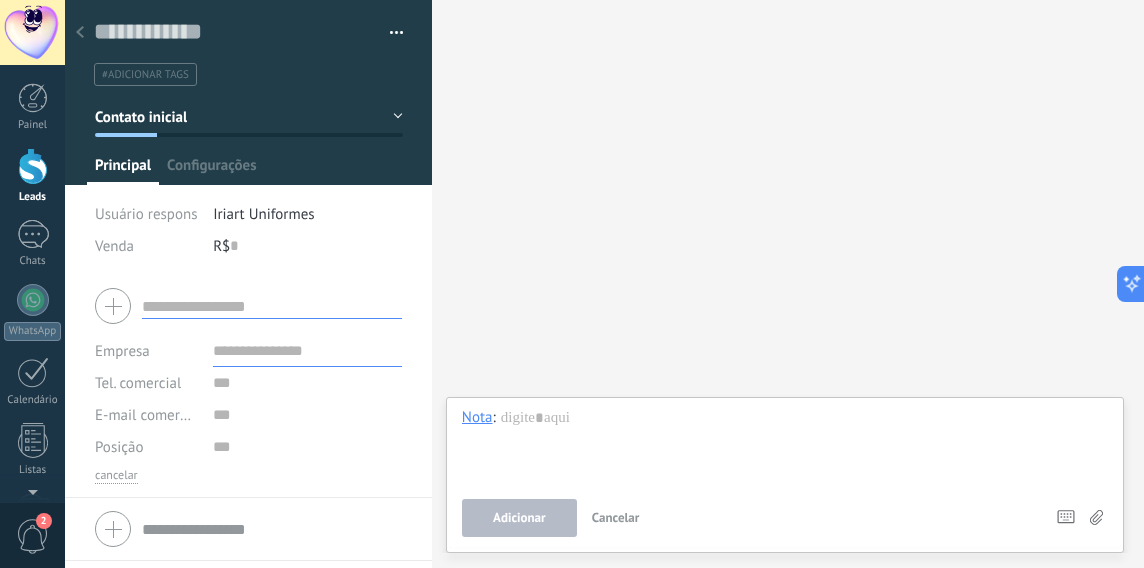 click 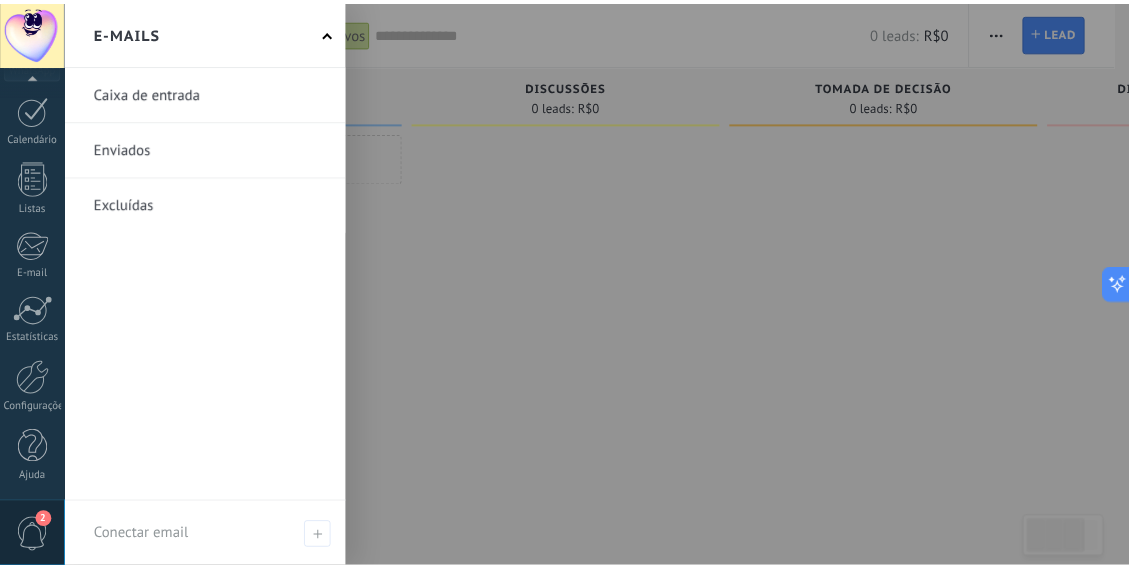 scroll, scrollTop: 0, scrollLeft: 0, axis: both 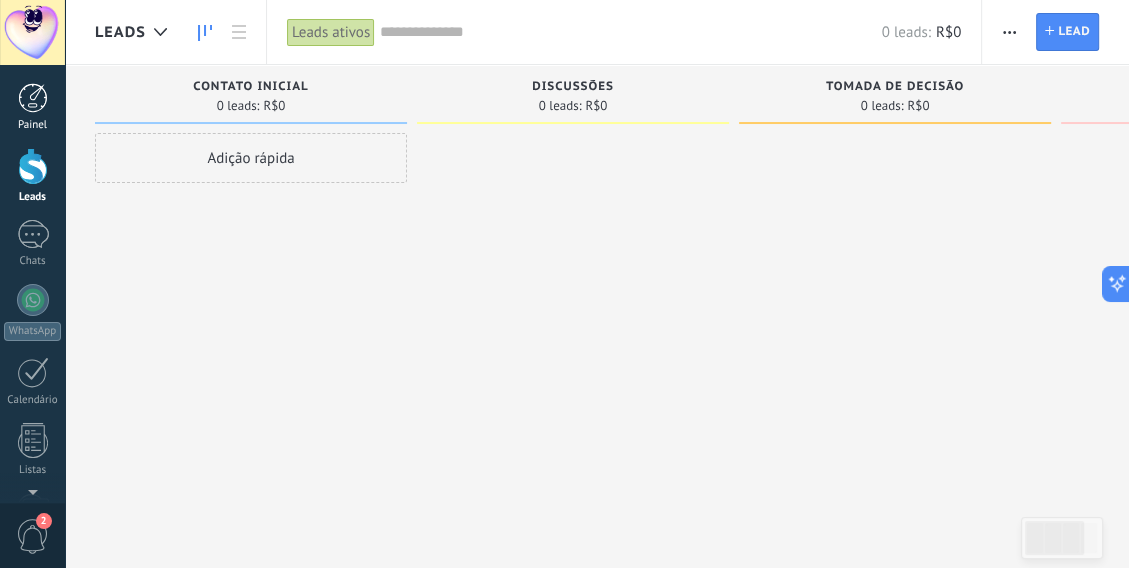 click on "Painel" at bounding box center [32, 107] 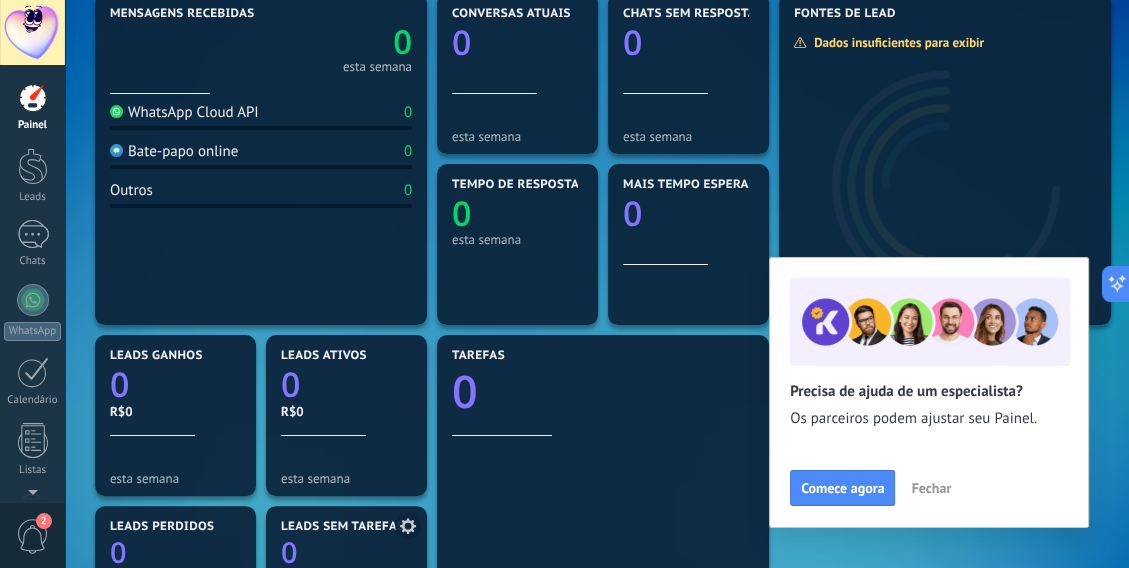 scroll, scrollTop: 400, scrollLeft: 0, axis: vertical 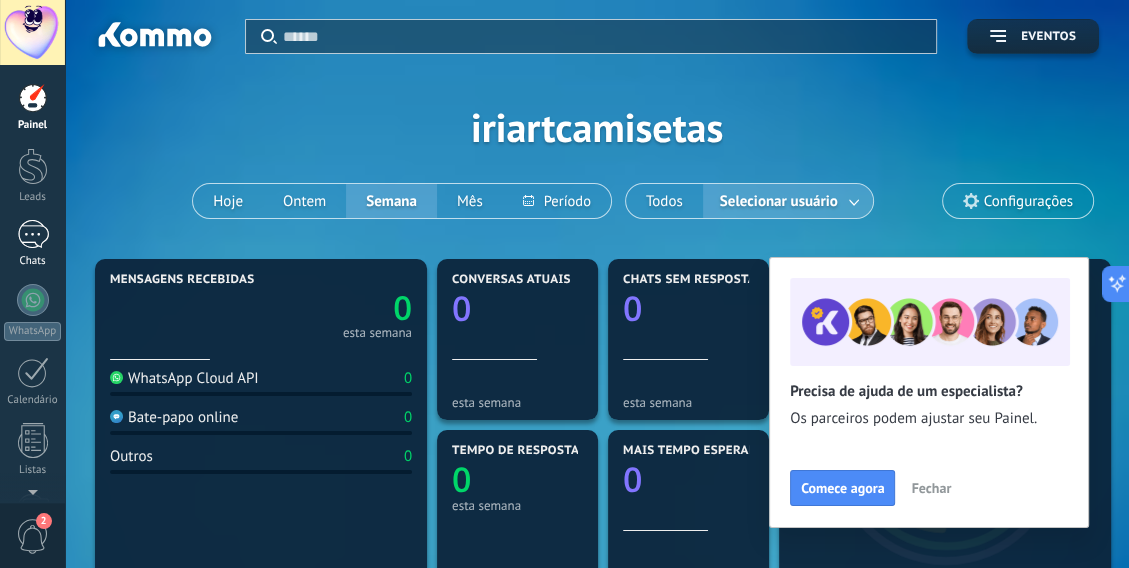 drag, startPoint x: 41, startPoint y: 168, endPoint x: 33, endPoint y: 226, distance: 58.549126 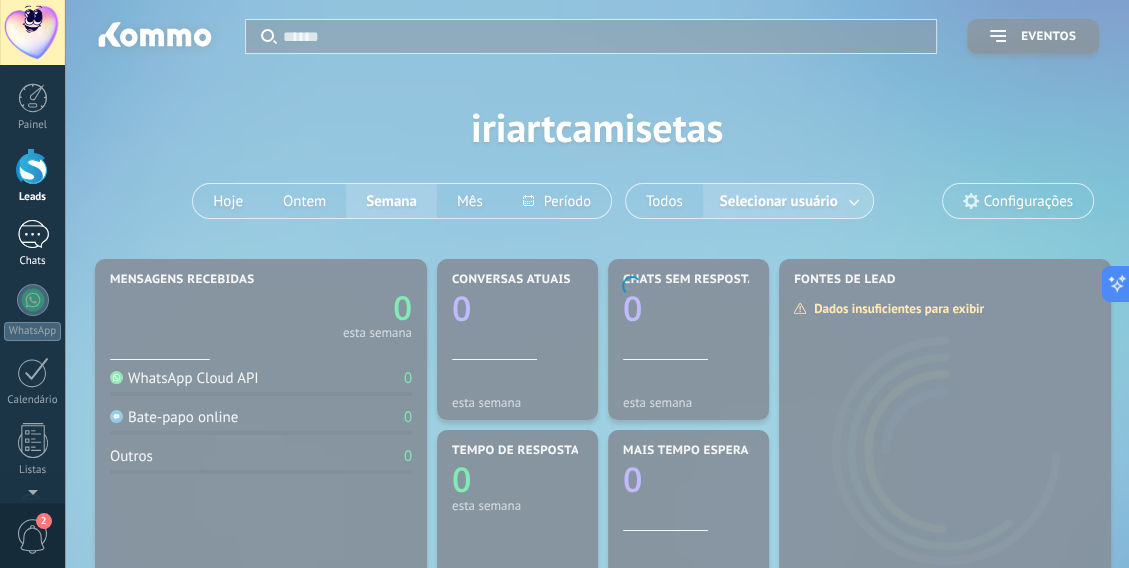 click at bounding box center (33, 234) 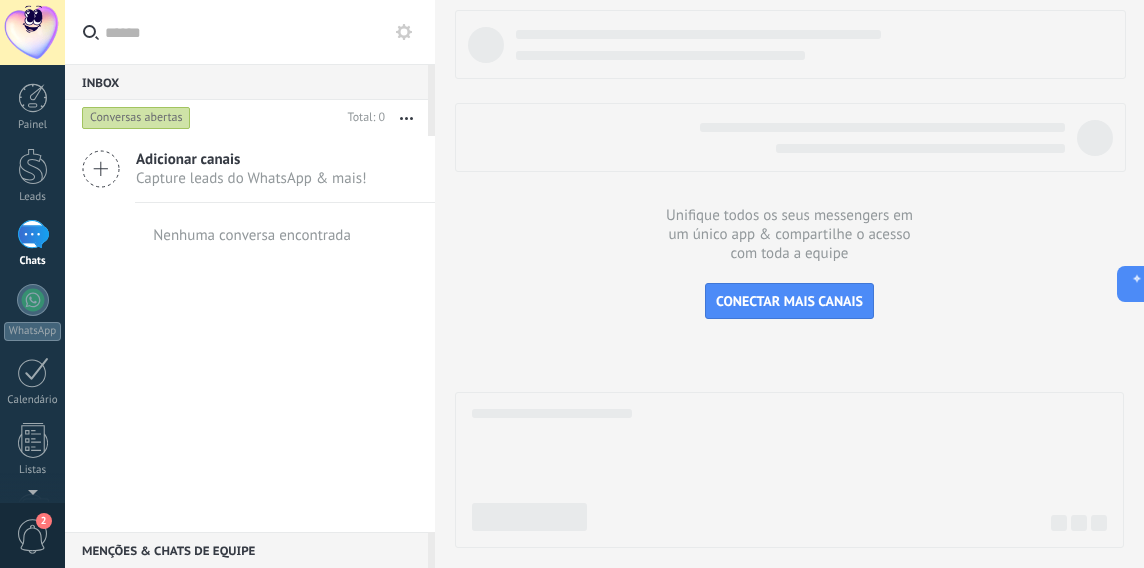 click at bounding box center [406, 118] 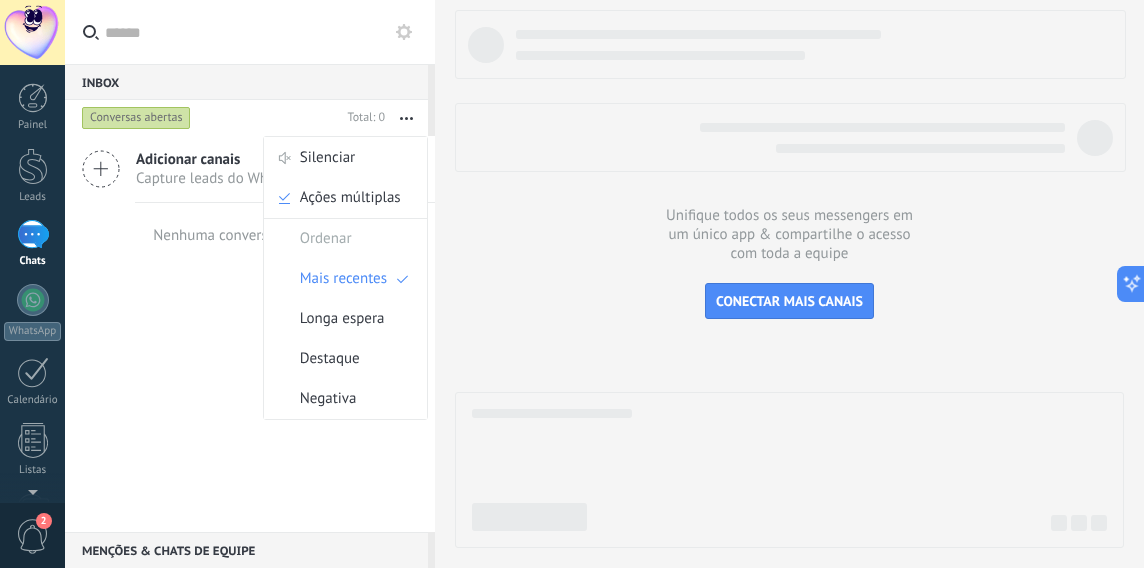 click on "Adicionar canais
Capture leads do WhatsApp & mais!
Nenhuma conversa encontrada" at bounding box center (250, 334) 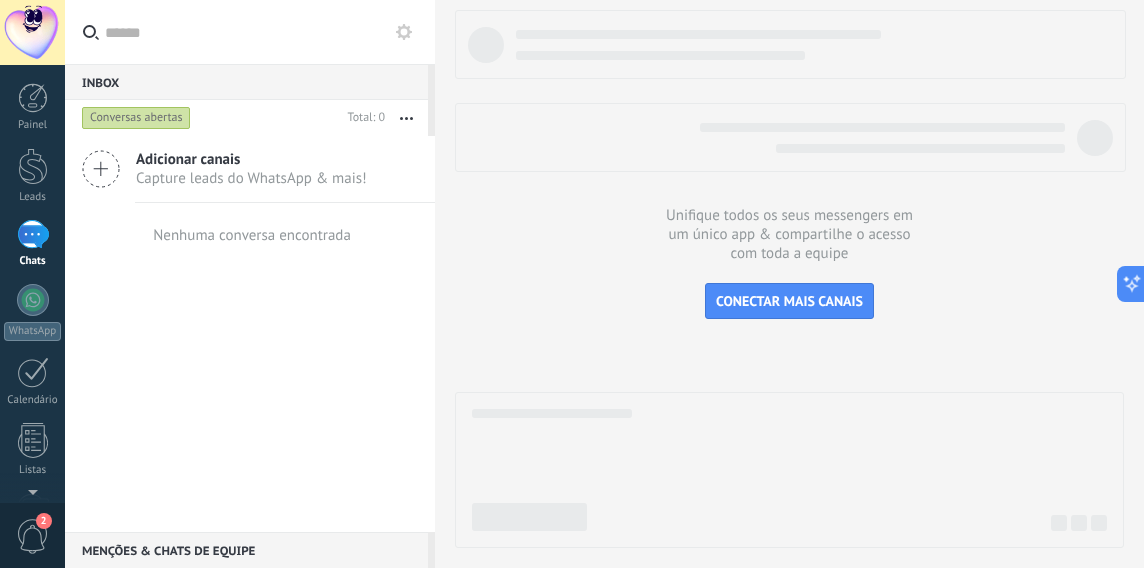 click at bounding box center (250, 32) 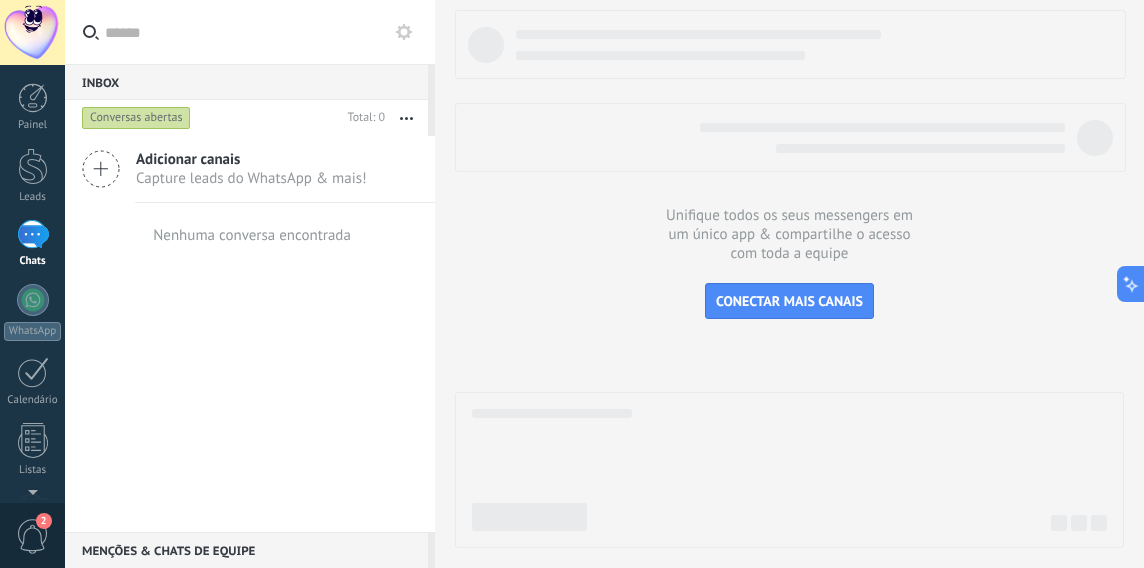 click 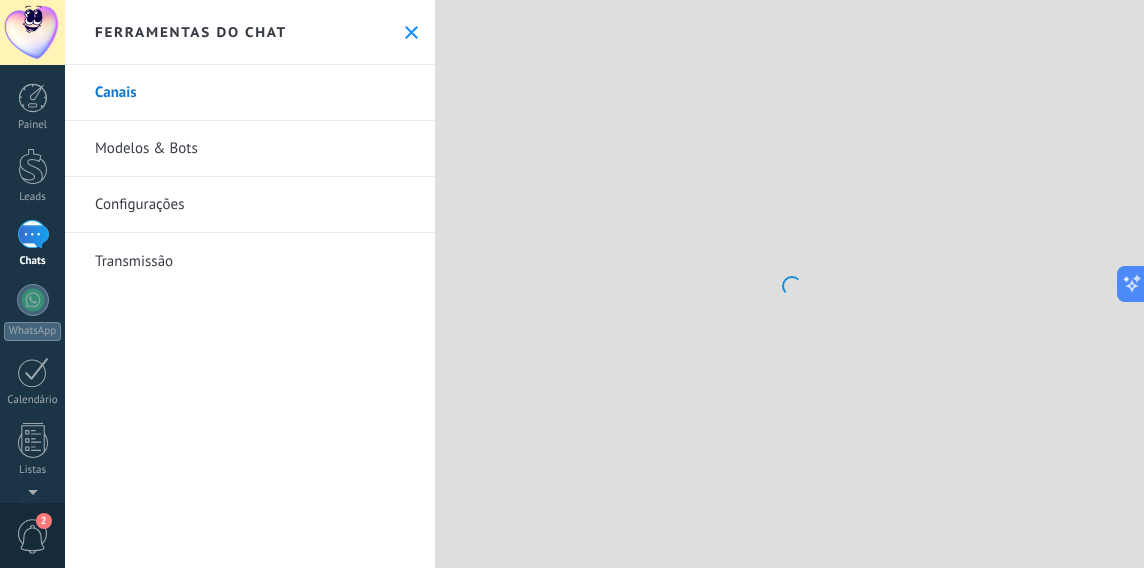 click 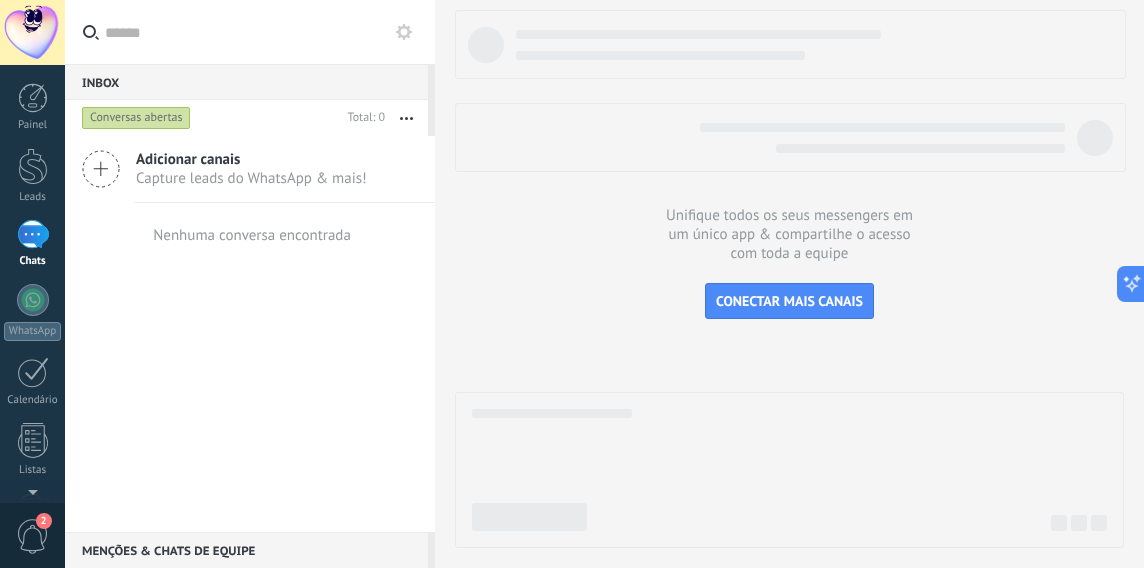 click 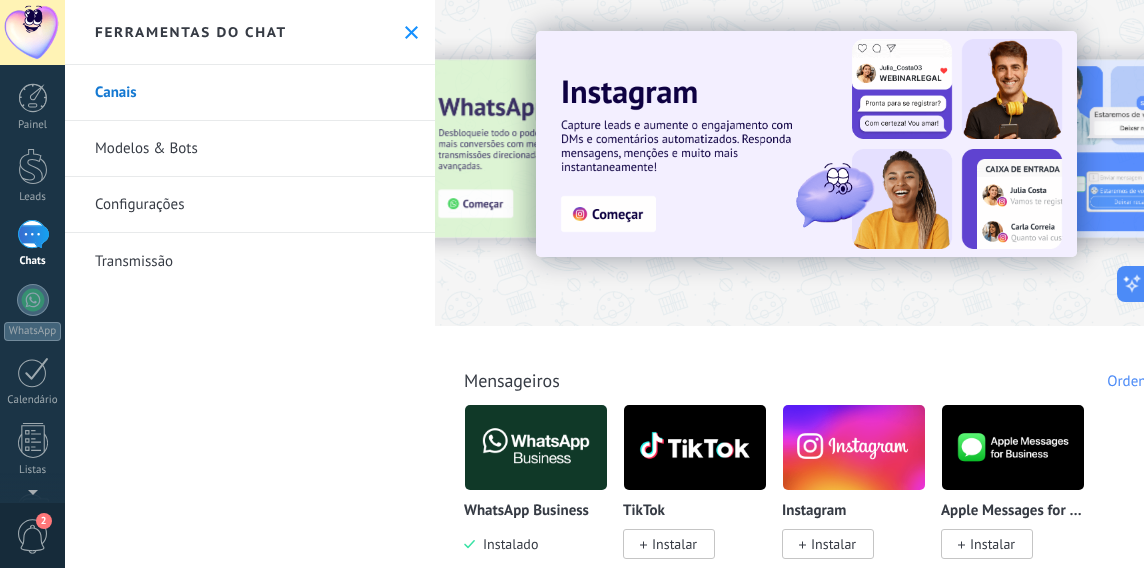 click on "Modelos & Bots" at bounding box center [250, 149] 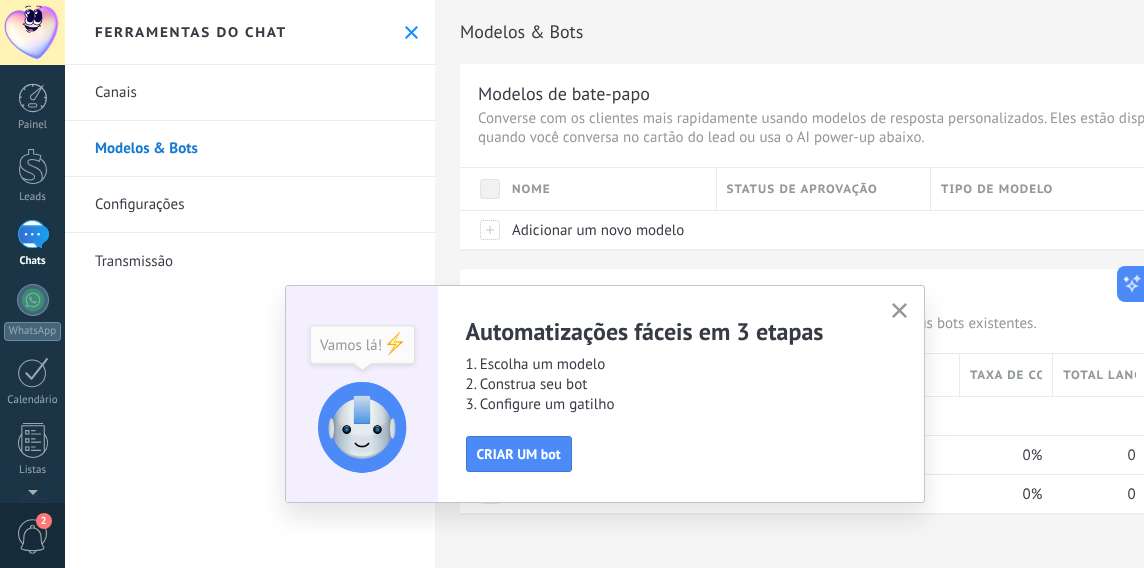 click on "Configurações" at bounding box center (250, 205) 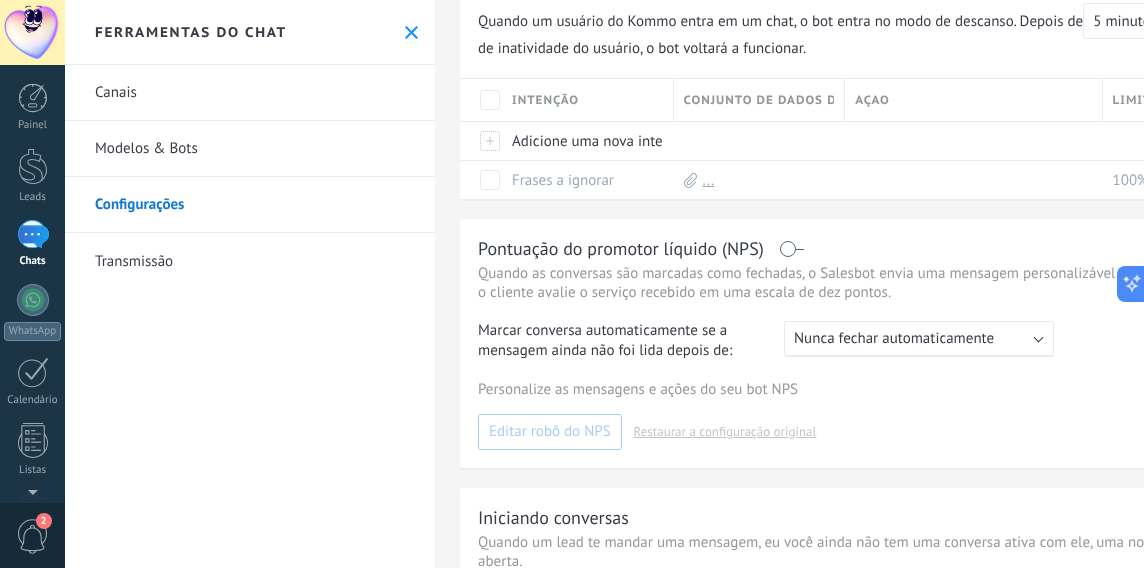scroll, scrollTop: 646, scrollLeft: 0, axis: vertical 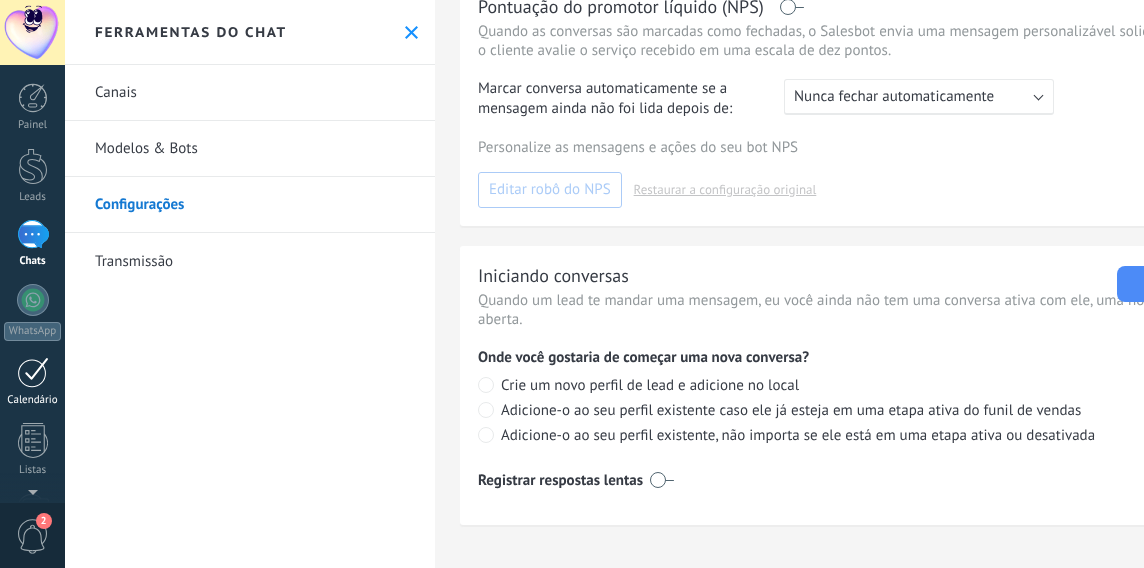 click at bounding box center (33, 372) 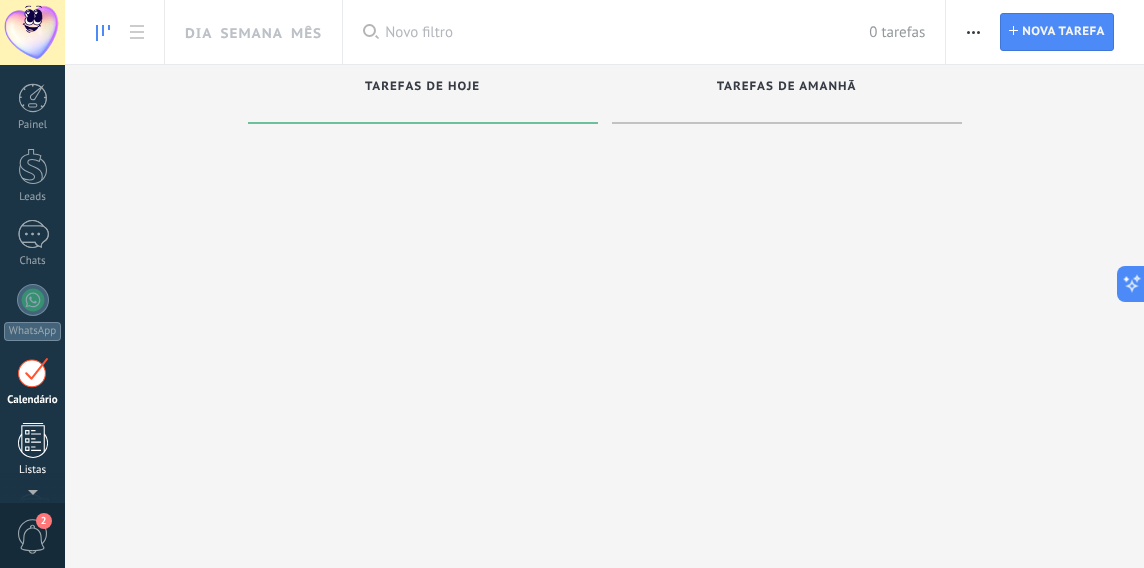 scroll, scrollTop: 56, scrollLeft: 0, axis: vertical 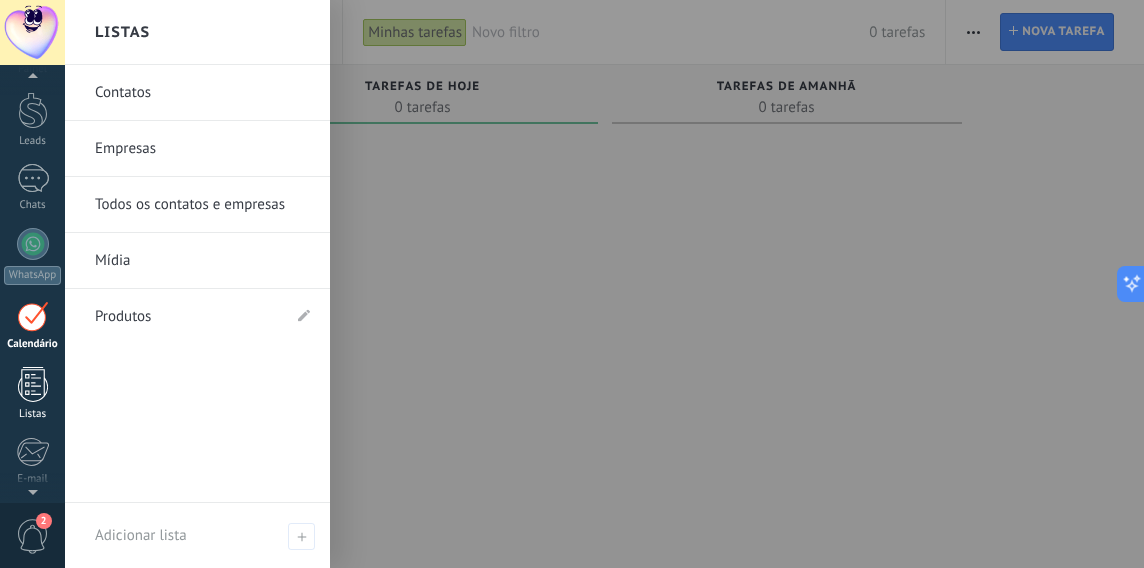 click on "Listas" at bounding box center (32, 394) 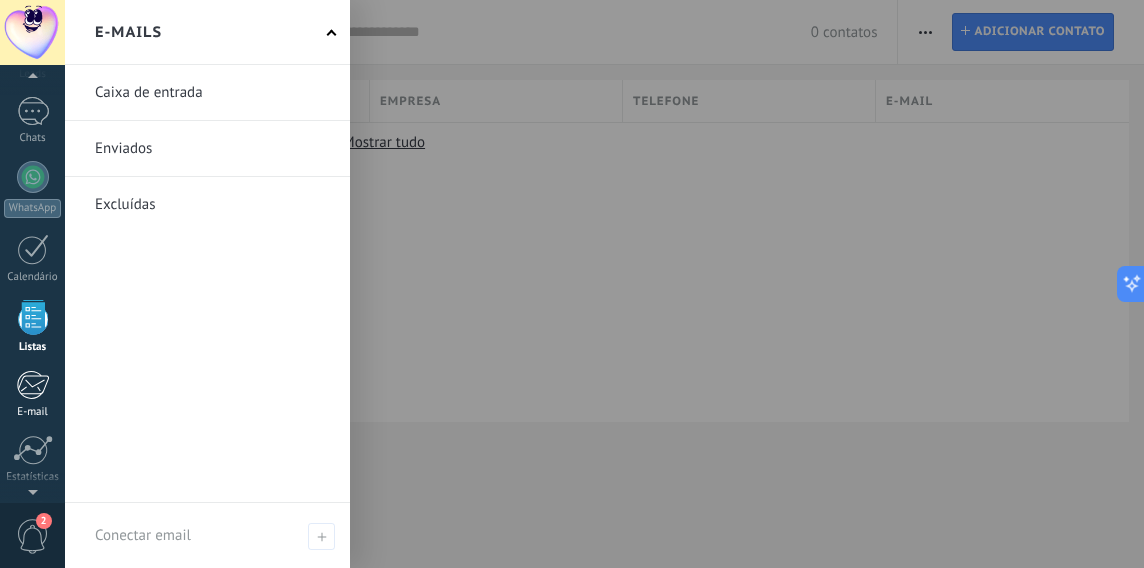 scroll, scrollTop: 263, scrollLeft: 0, axis: vertical 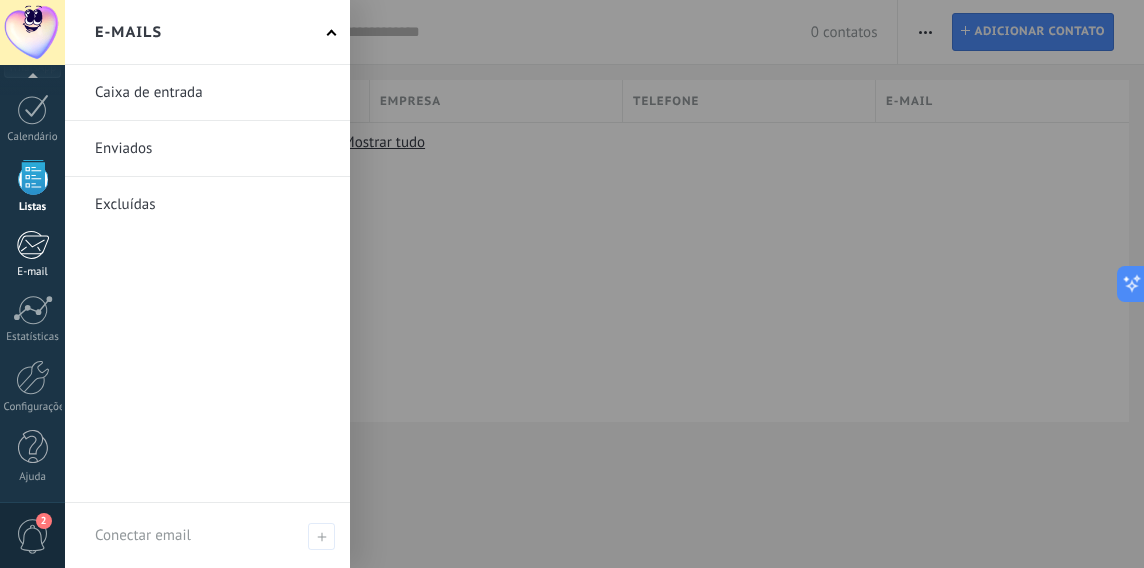 click at bounding box center (32, 245) 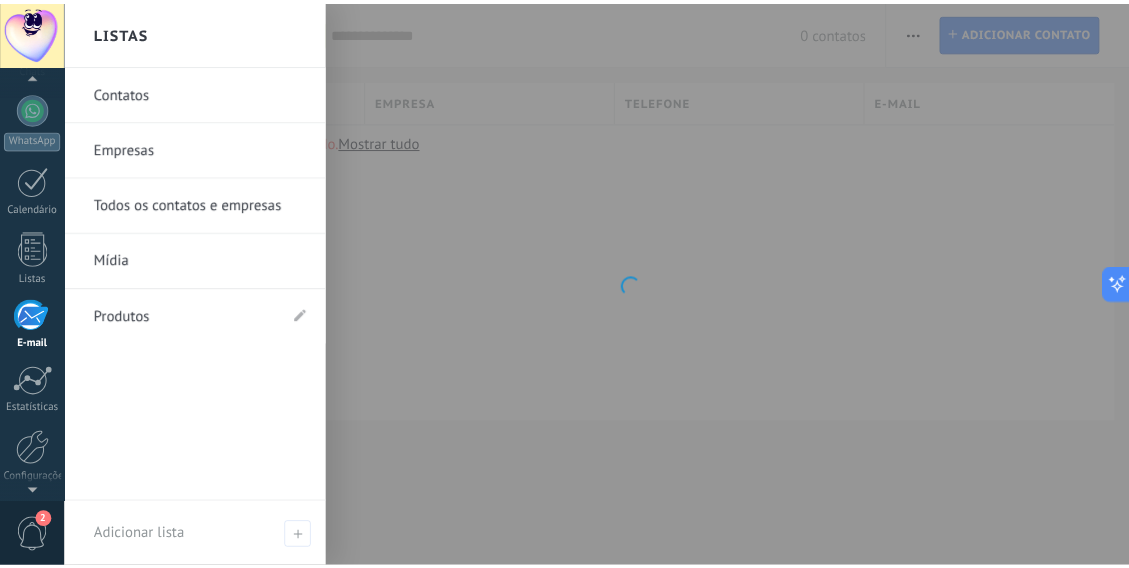 scroll, scrollTop: 0, scrollLeft: 0, axis: both 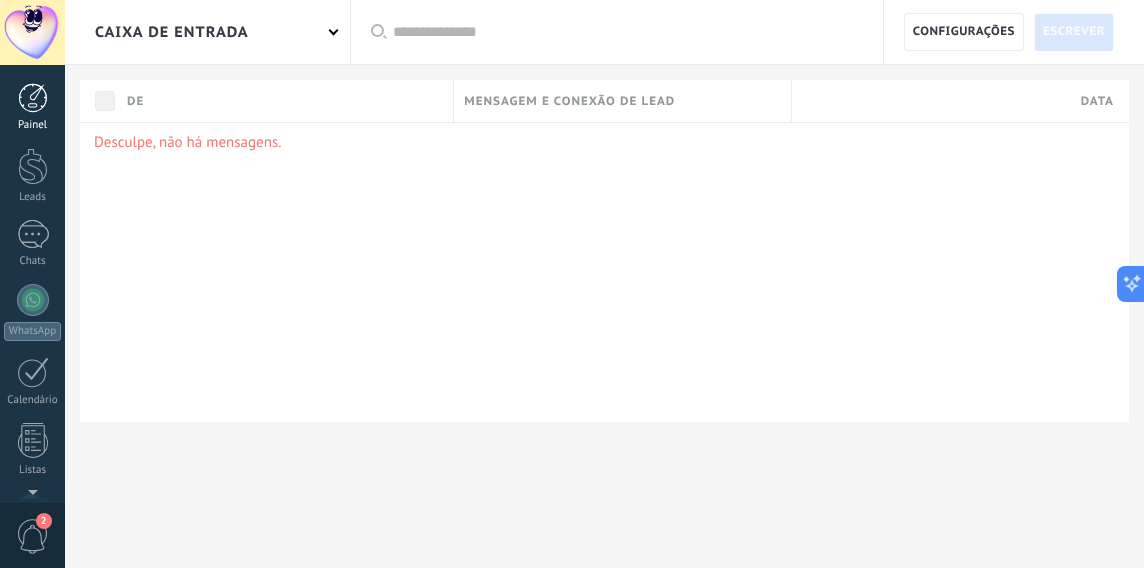 click at bounding box center [33, 98] 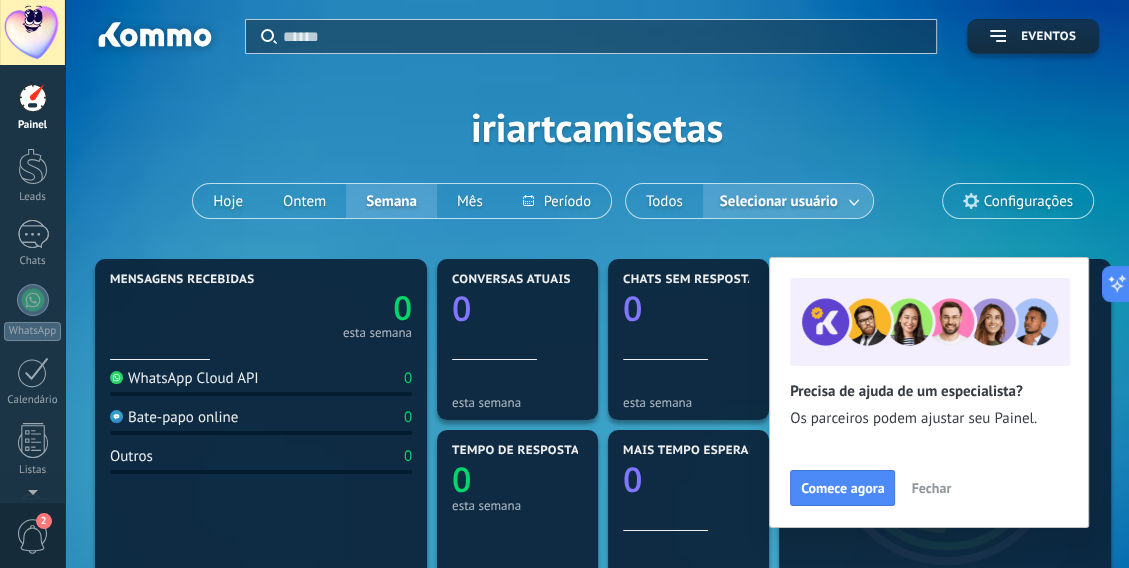 click on "Selecionar usuário" at bounding box center (779, 201) 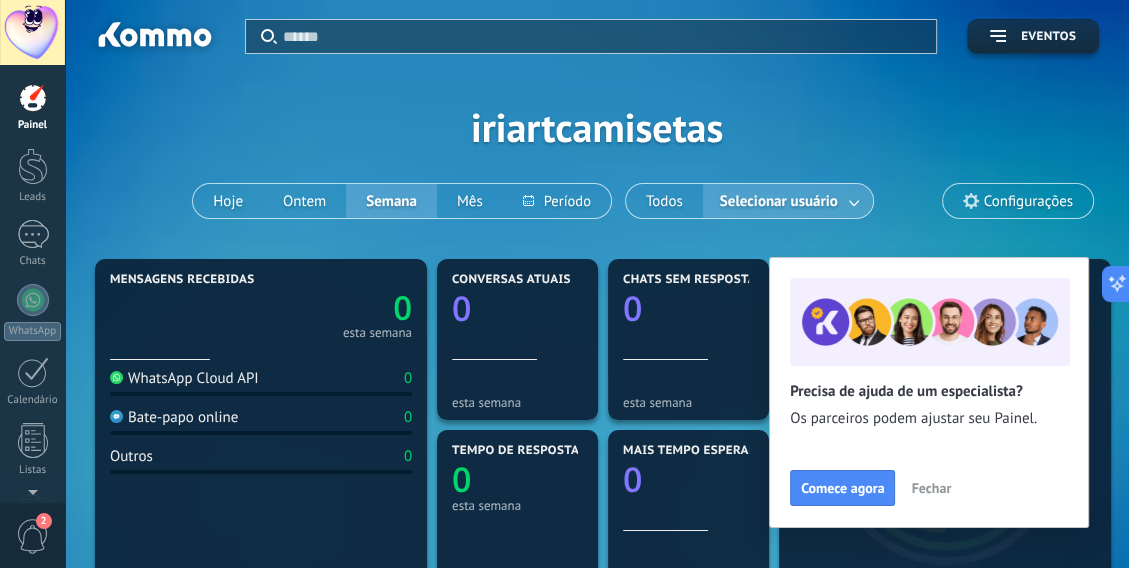 click at bounding box center (855, 201) 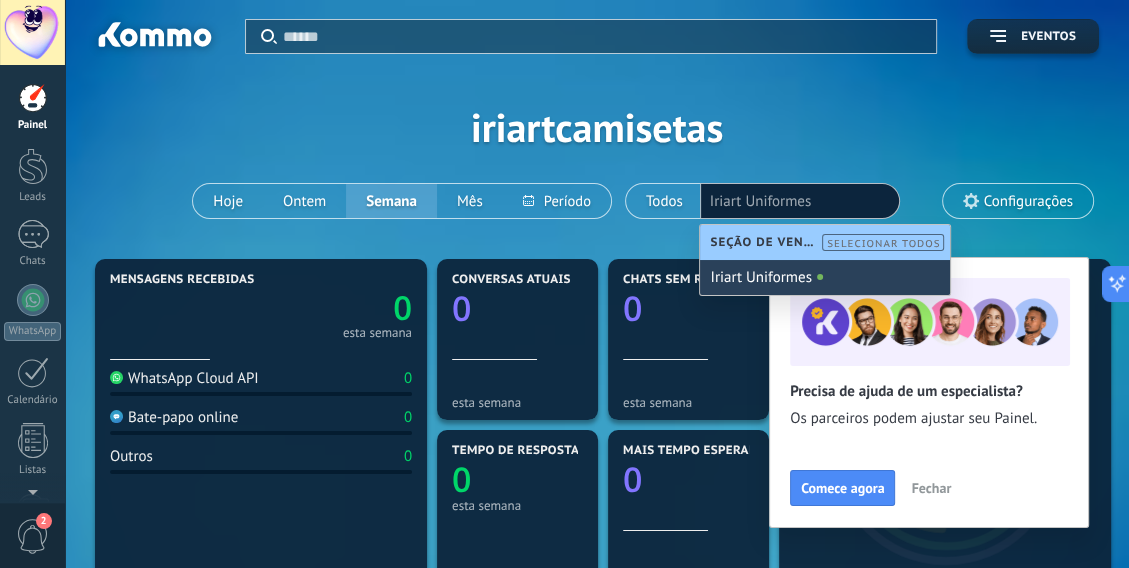 click on "Iriart Uniformes" at bounding box center [825, 277] 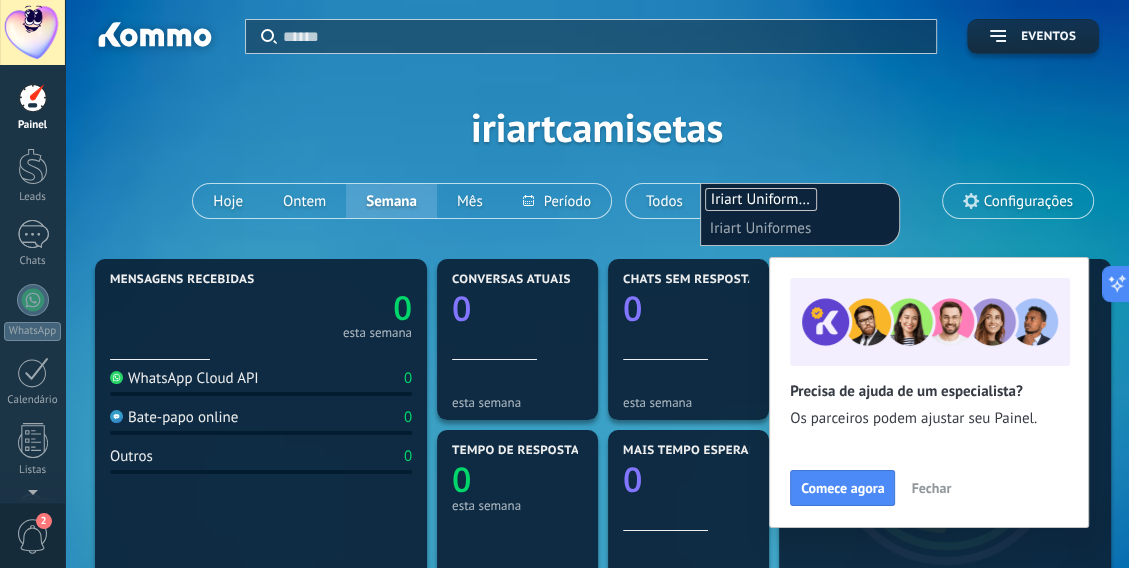 click on "Iriart Uniformes" at bounding box center (761, 199) 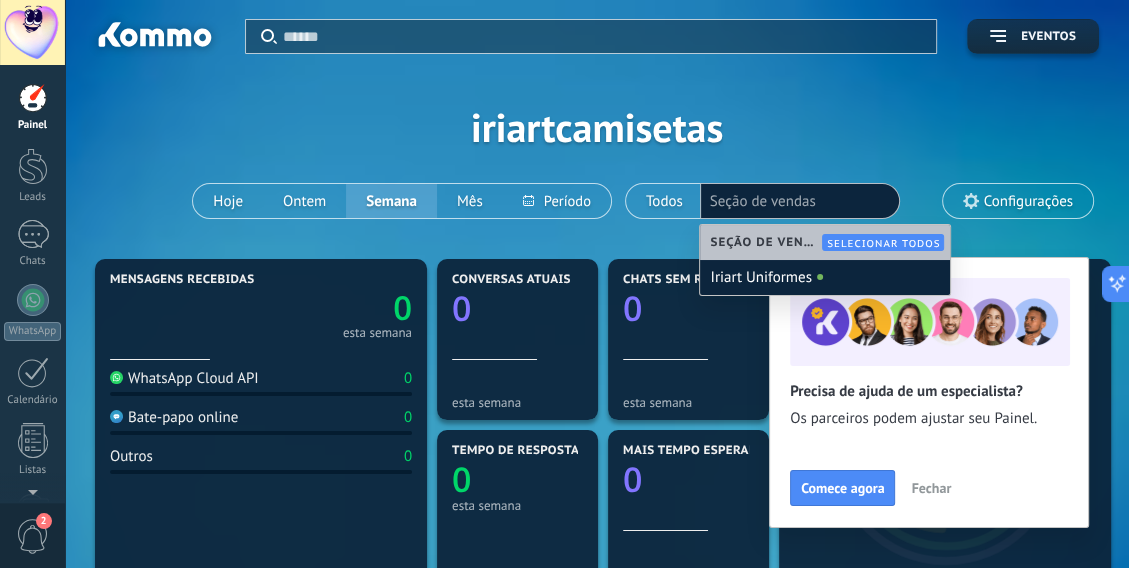 click on "Aplicar Eventos [EMAIL_DOMAIN] Hoje Ontem Semana Mês Todos Selecionar usuário Seção de vendas Configurações" at bounding box center (597, 127) 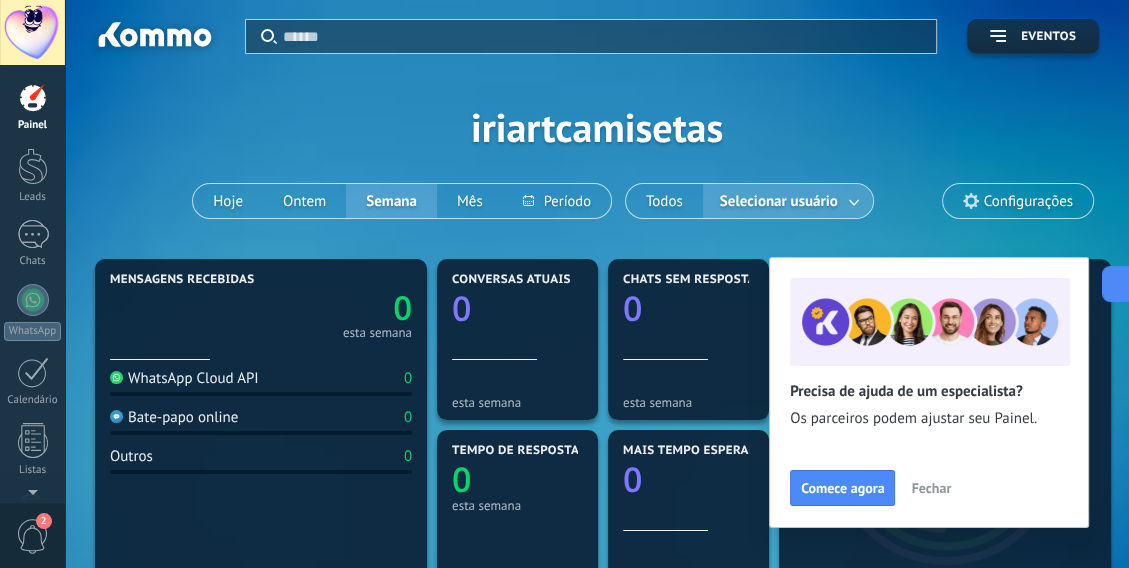 click on "Configurações" at bounding box center (1028, 201) 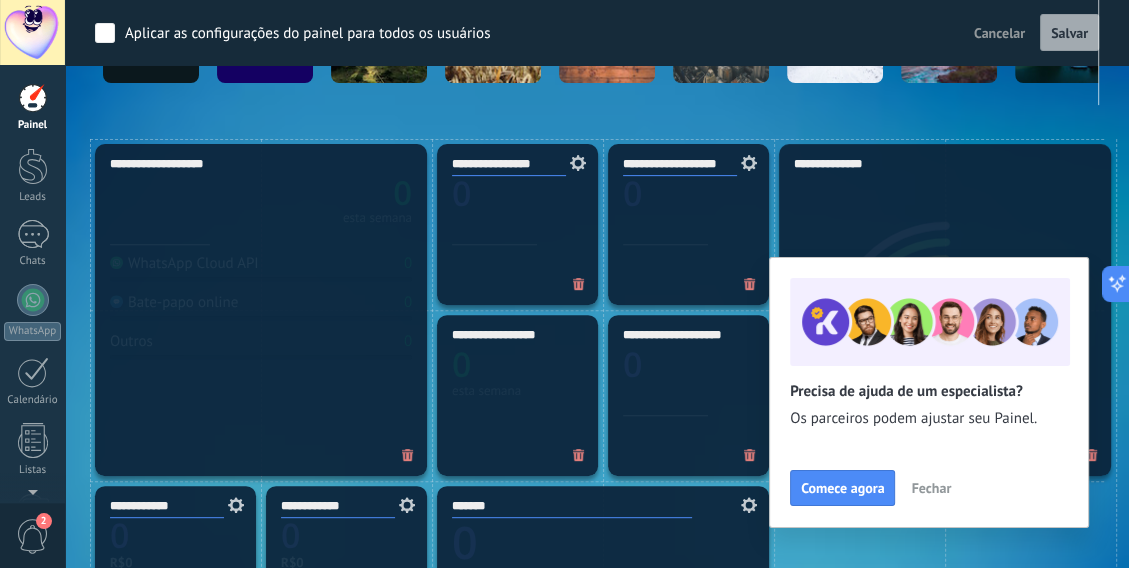 scroll, scrollTop: 0, scrollLeft: 0, axis: both 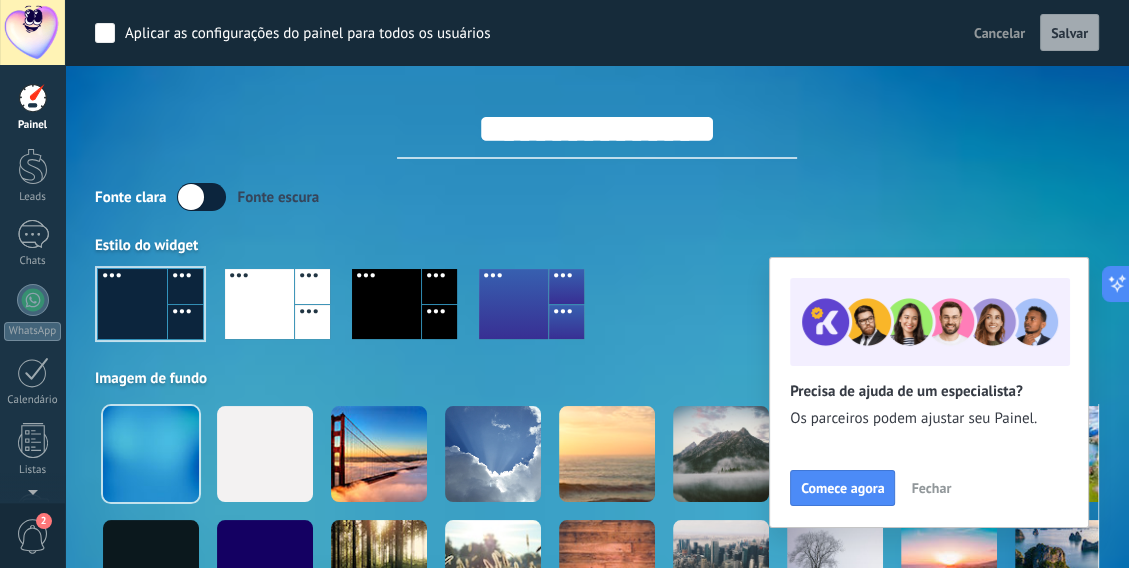 click on "Painel" at bounding box center (33, 125) 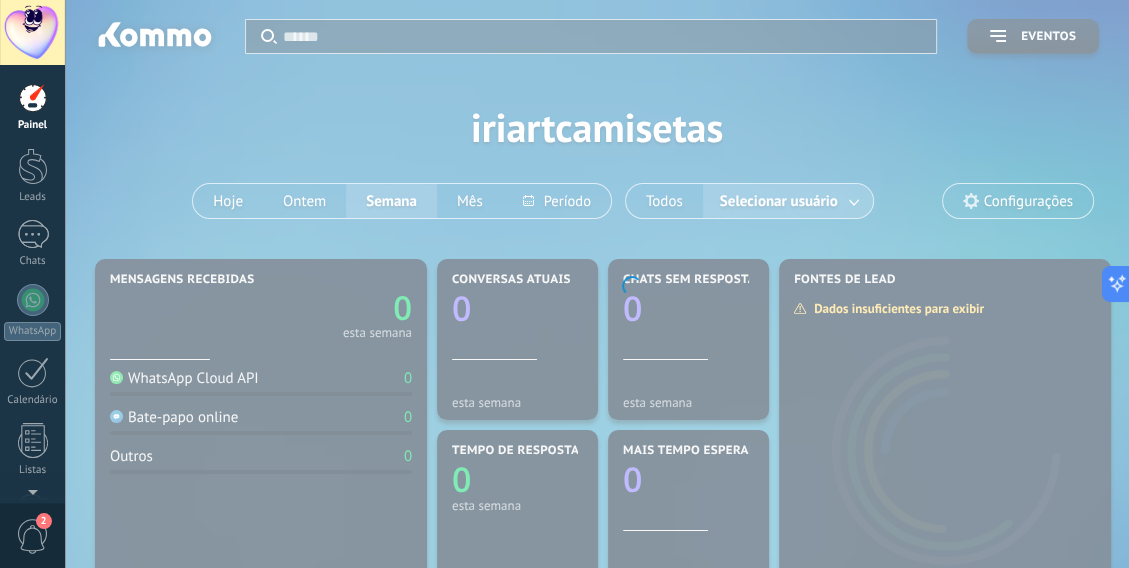 click at bounding box center (32, 32) 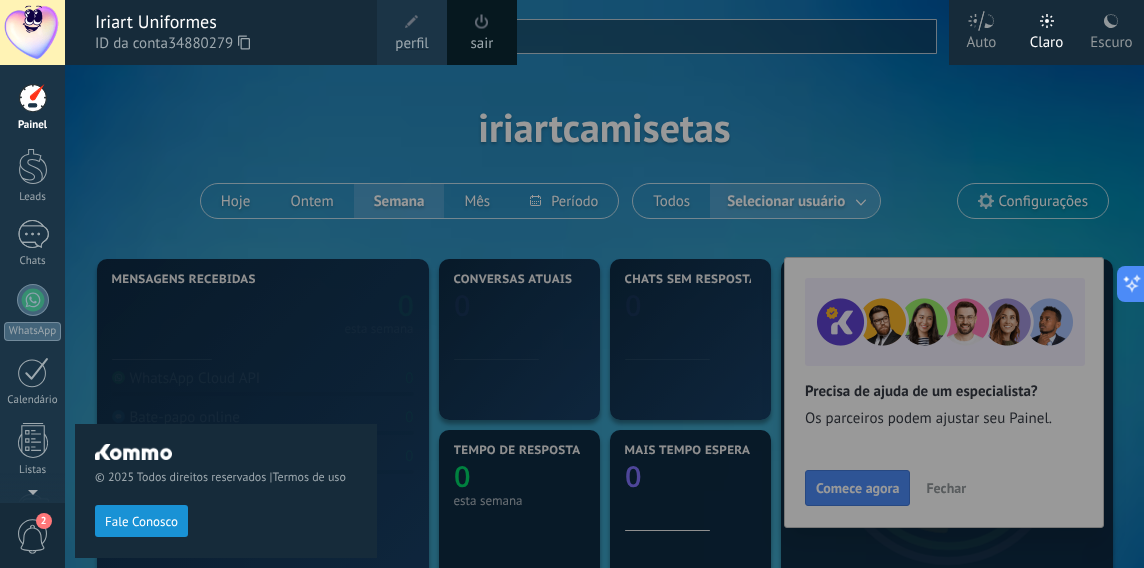 click on "perfil" at bounding box center [411, 44] 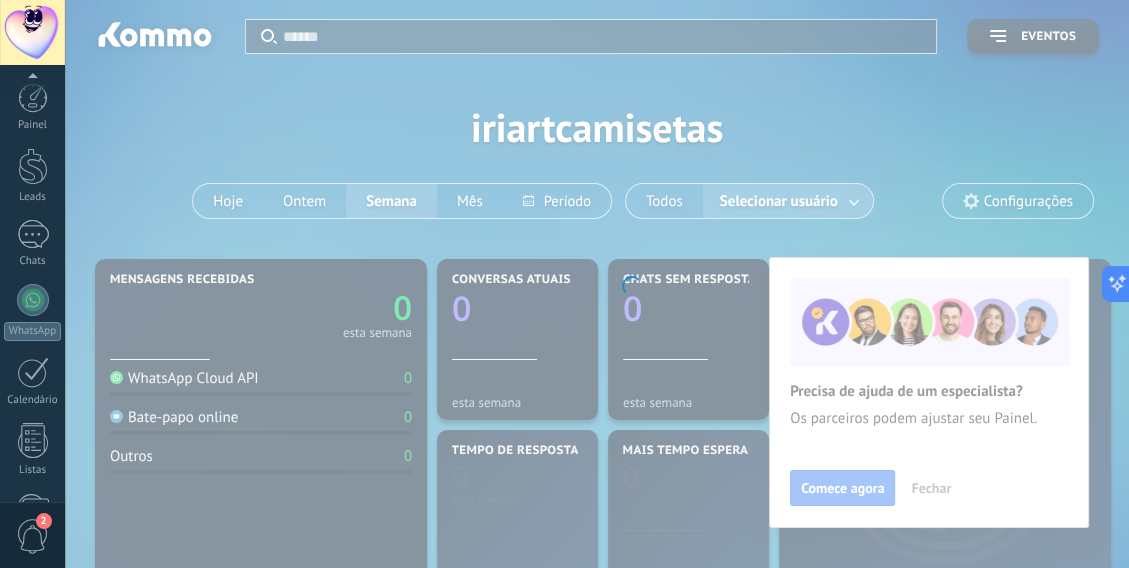 scroll, scrollTop: 263, scrollLeft: 0, axis: vertical 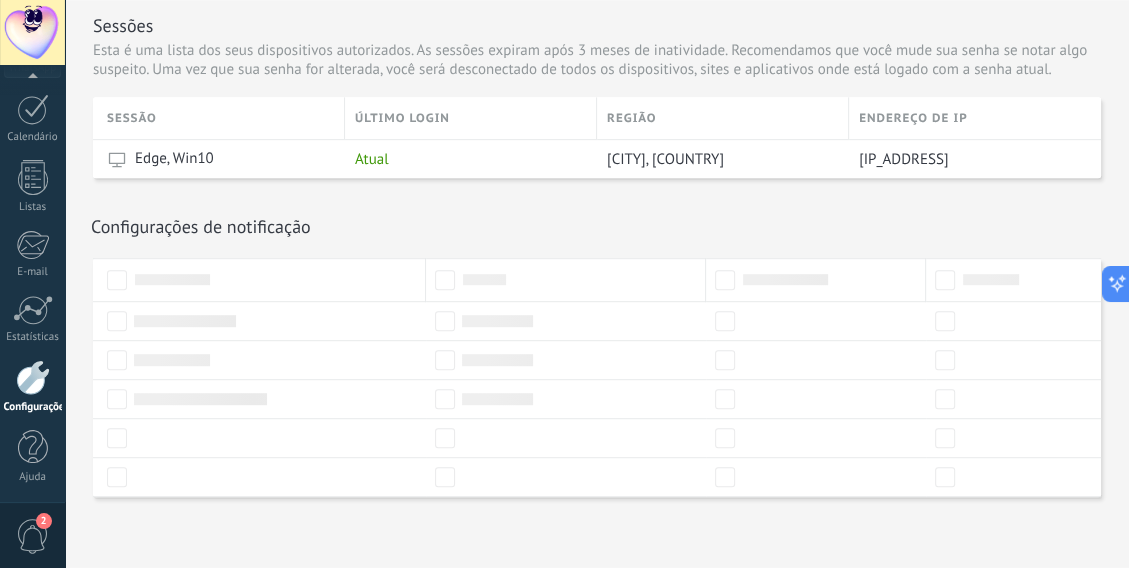 click on "2" at bounding box center (33, 536) 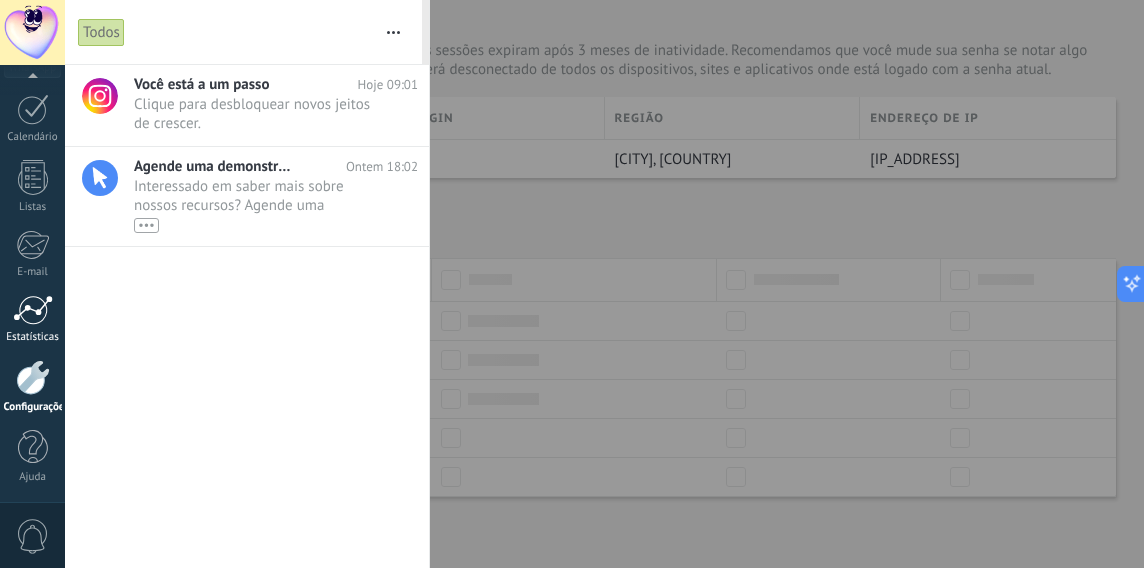 click at bounding box center (33, 310) 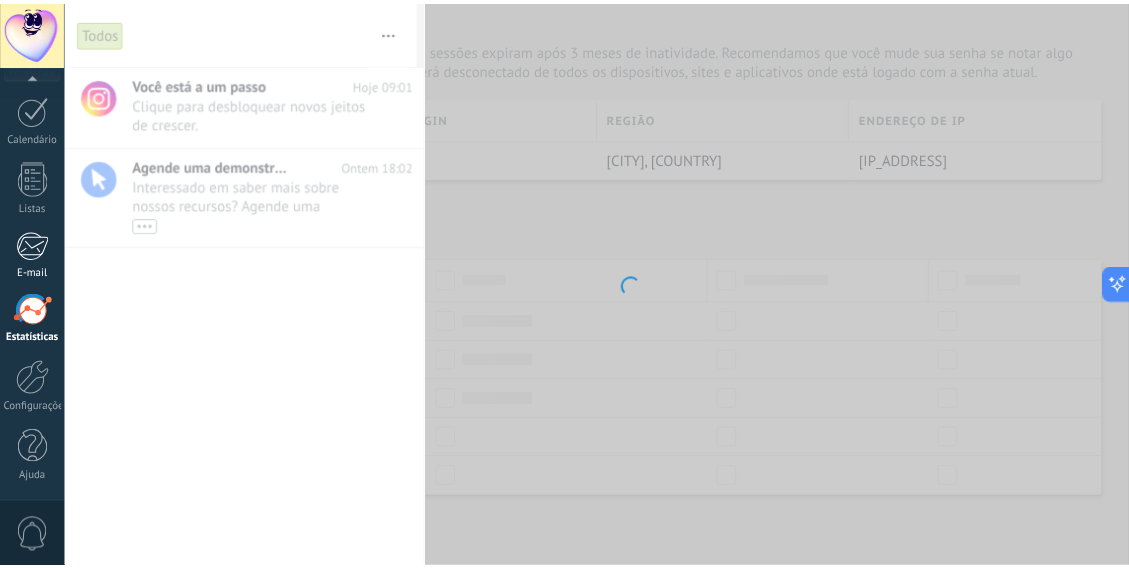 scroll, scrollTop: 0, scrollLeft: 0, axis: both 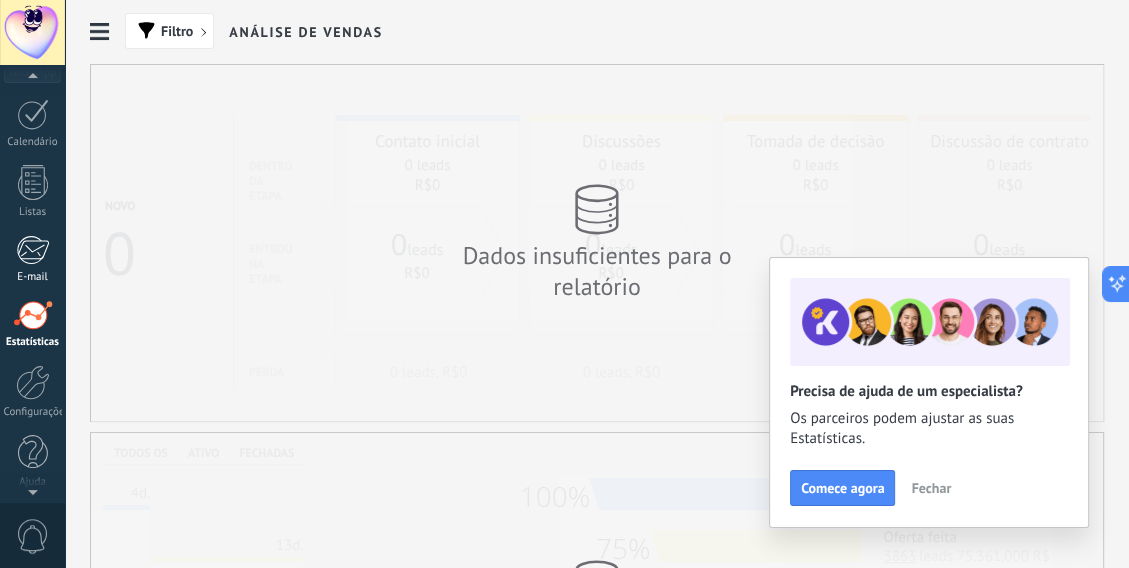 click at bounding box center [32, 250] 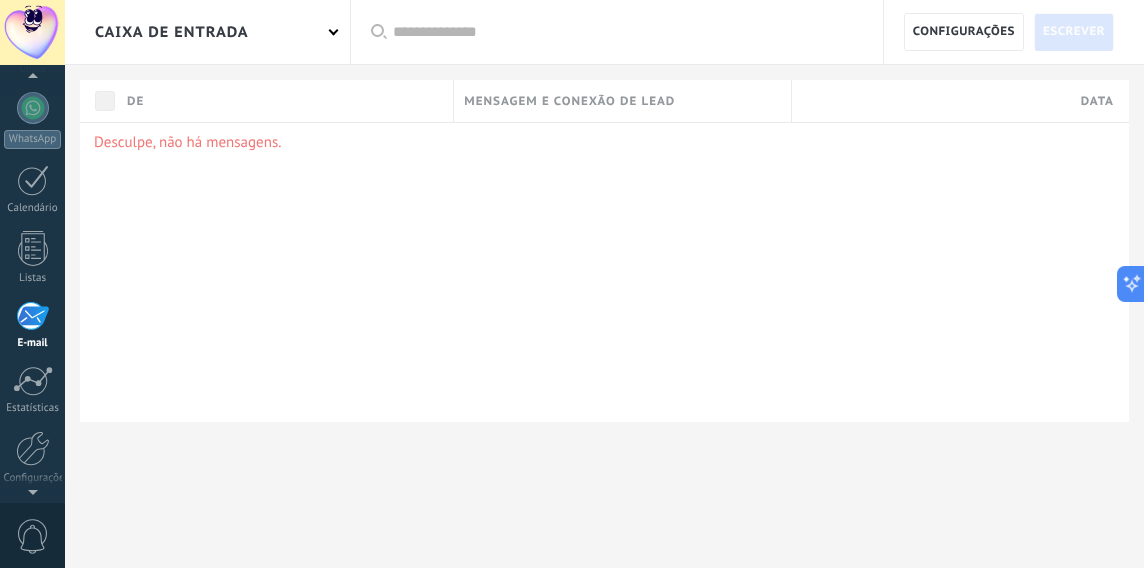 scroll, scrollTop: 167, scrollLeft: 0, axis: vertical 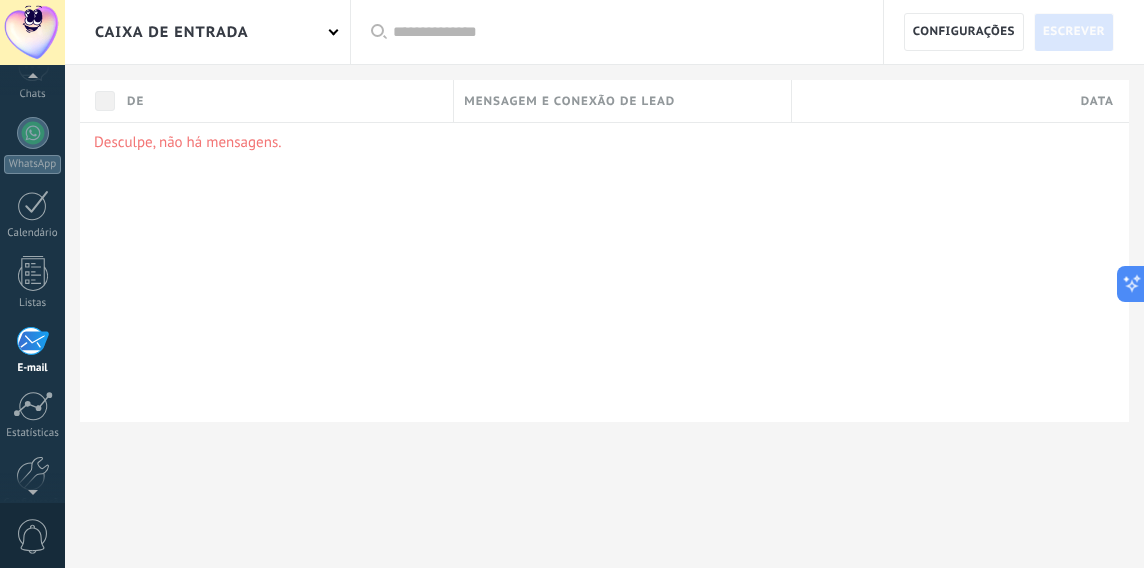 click at bounding box center (32, 32) 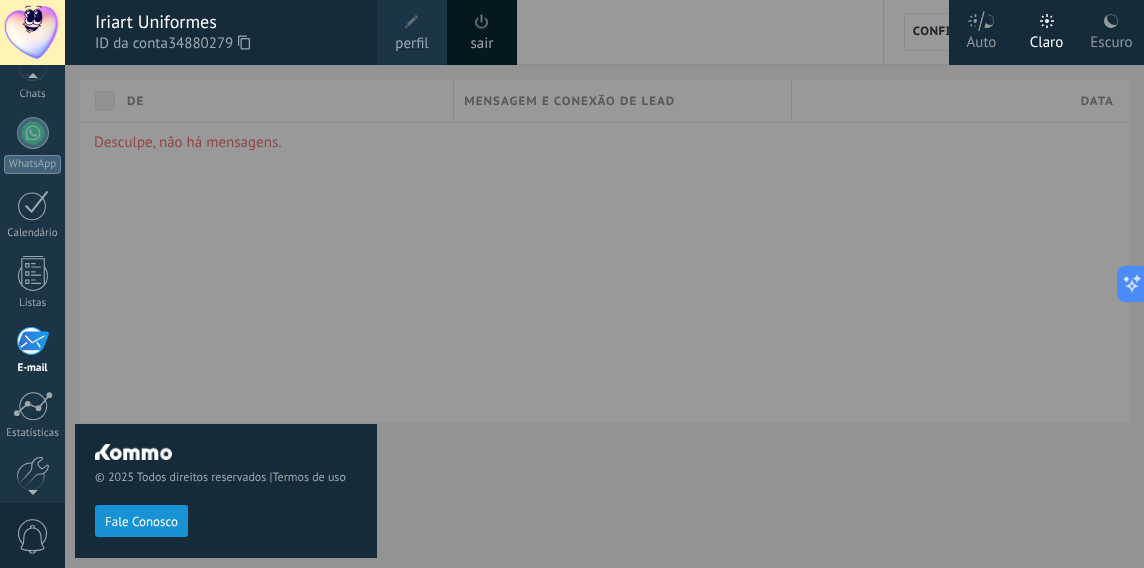 click 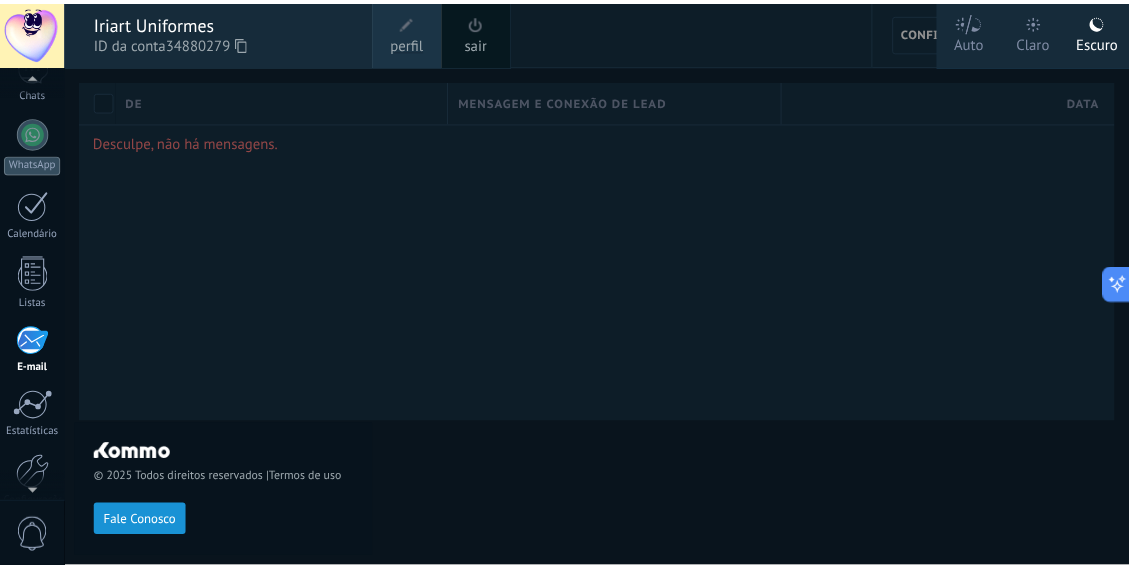 scroll, scrollTop: 0, scrollLeft: 0, axis: both 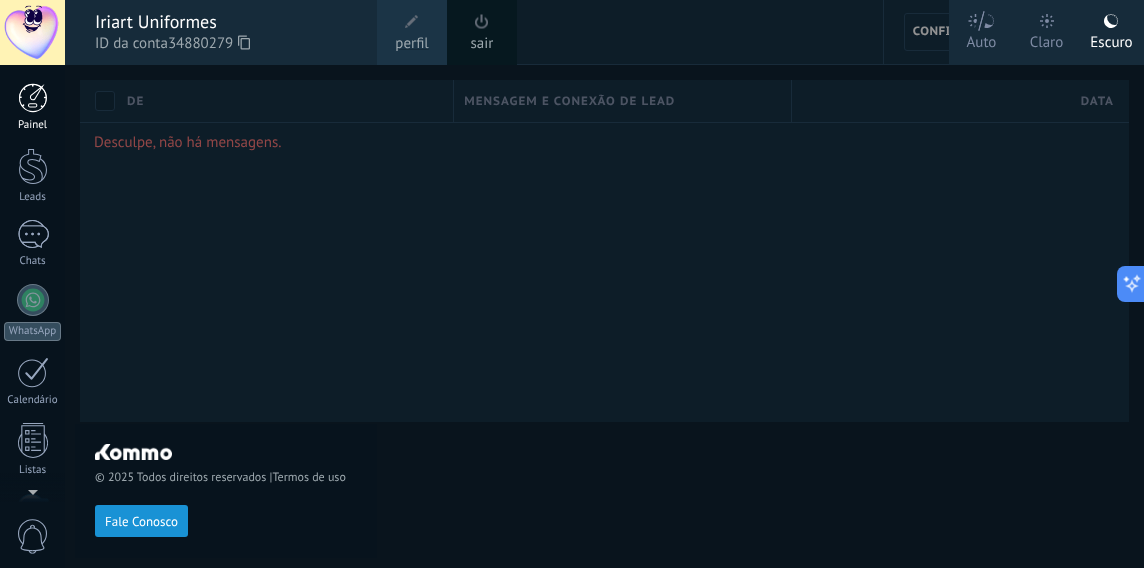 click on "Painel" at bounding box center (32, 107) 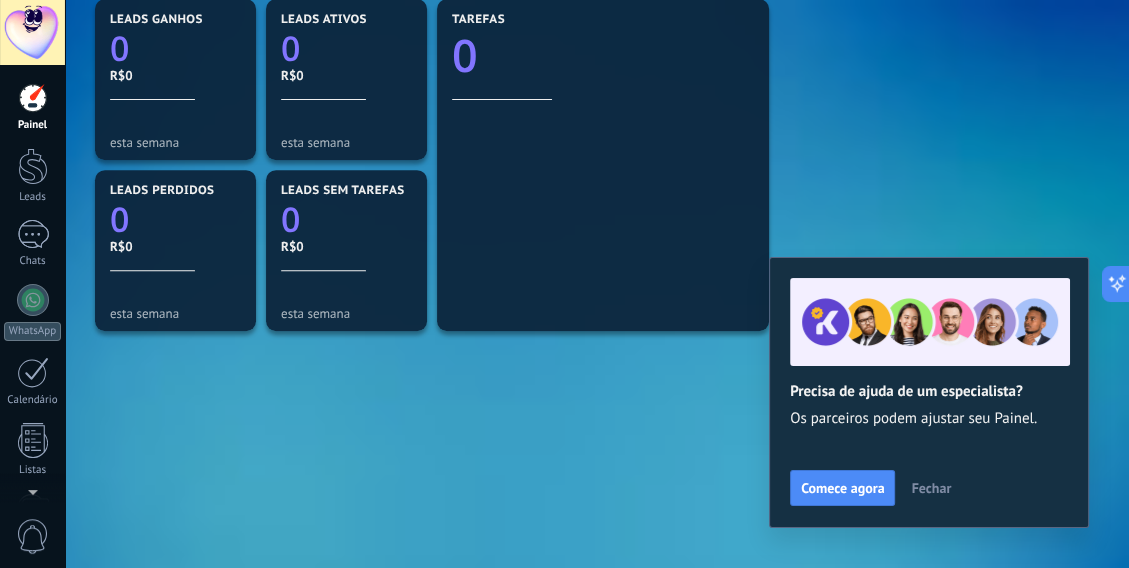 scroll, scrollTop: 0, scrollLeft: 0, axis: both 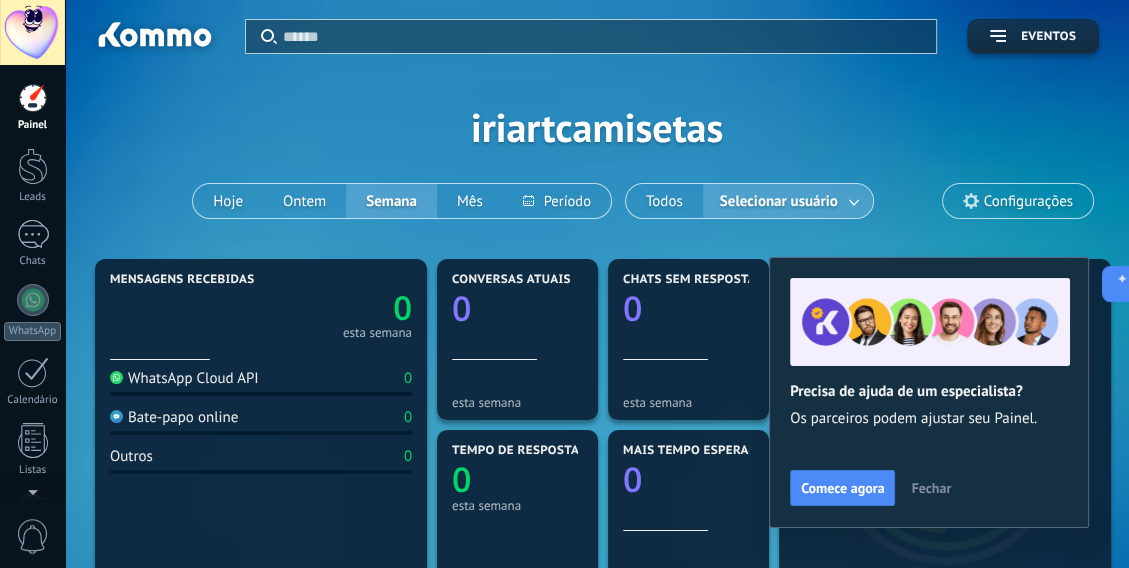 click on "Configurações" at bounding box center [1028, 201] 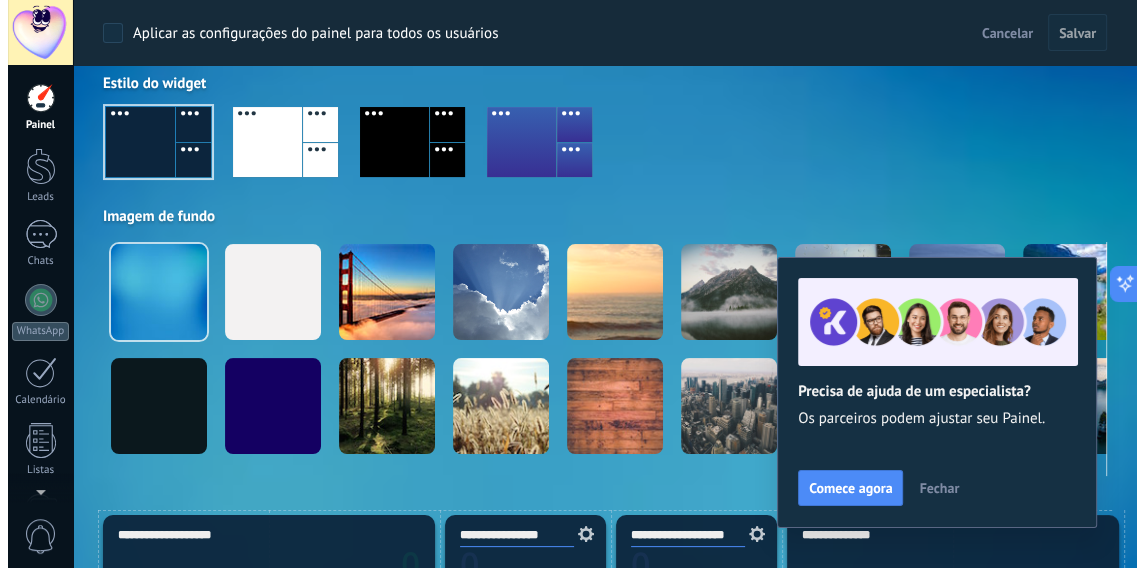 scroll, scrollTop: 0, scrollLeft: 0, axis: both 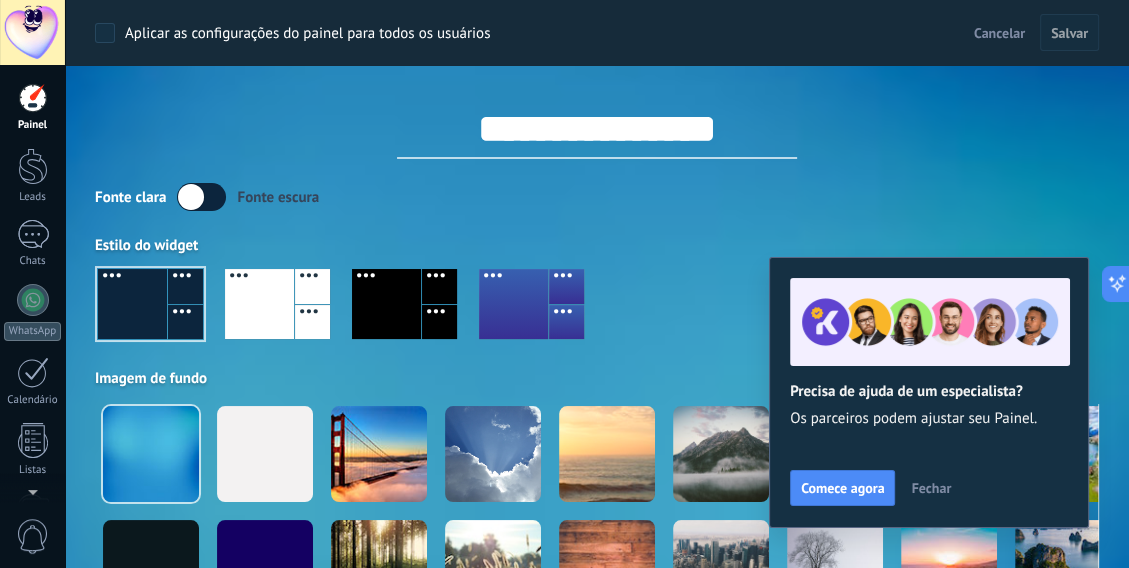 click on "Fechar" at bounding box center (931, 488) 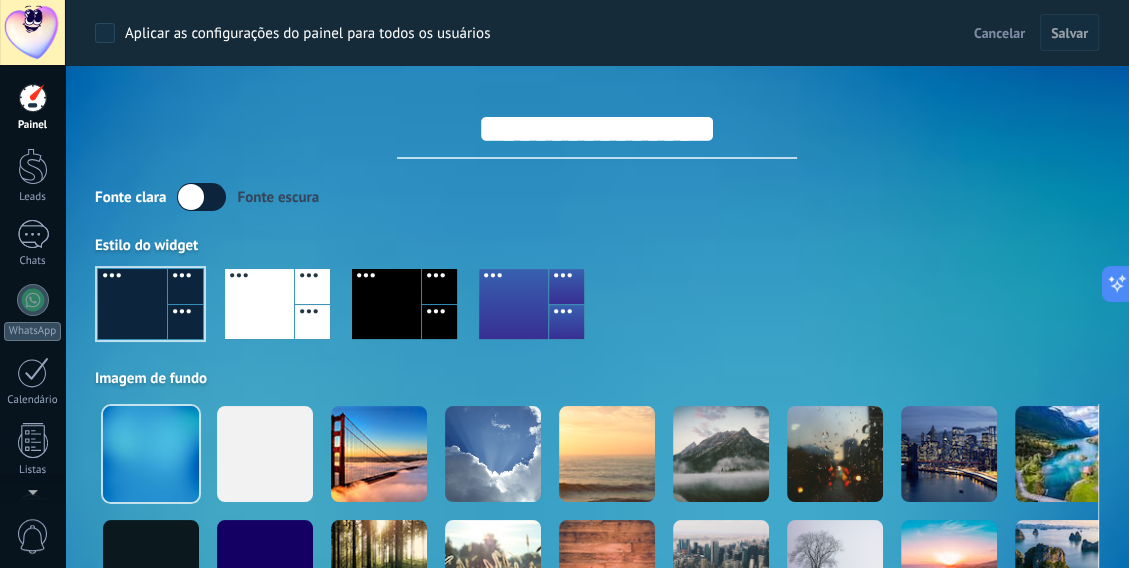 click on "Cancelar" at bounding box center (999, 33) 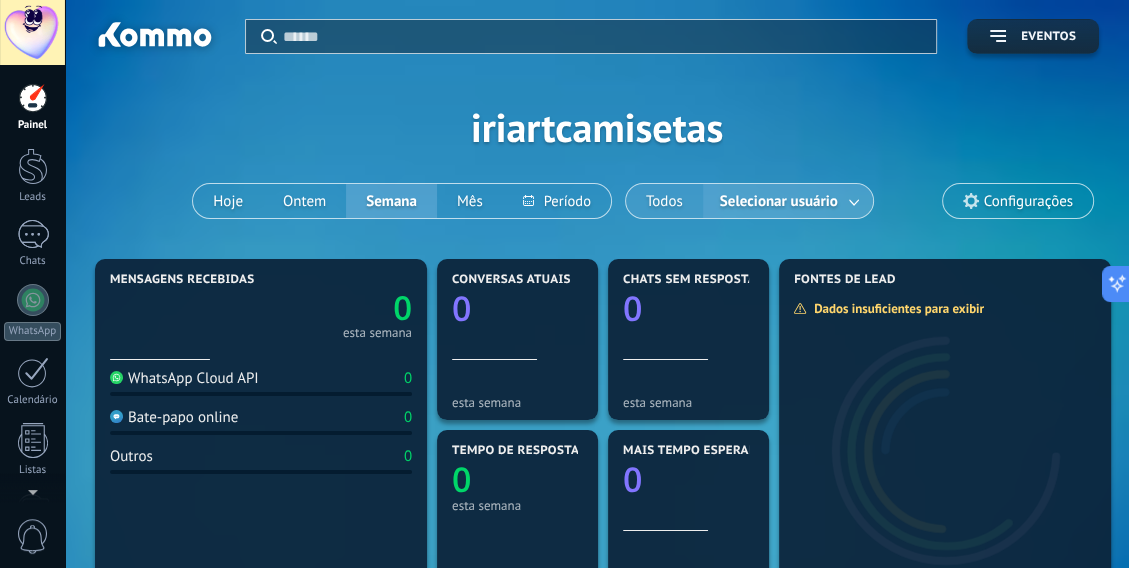 click on "Todos" at bounding box center [664, 201] 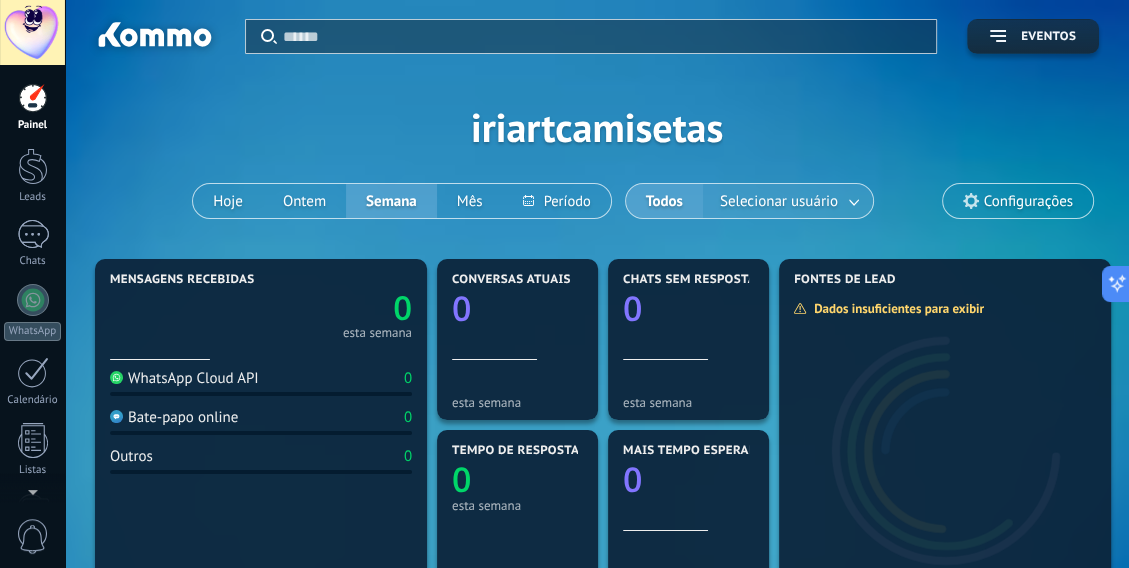 click on "Selecionar usuário" at bounding box center (779, 201) 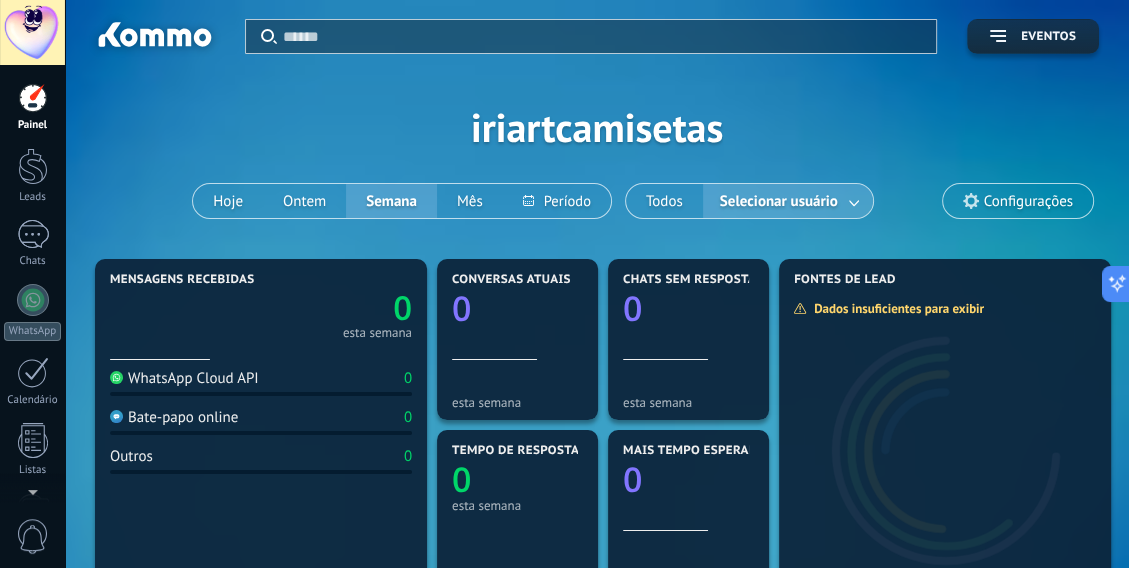 click at bounding box center (855, 201) 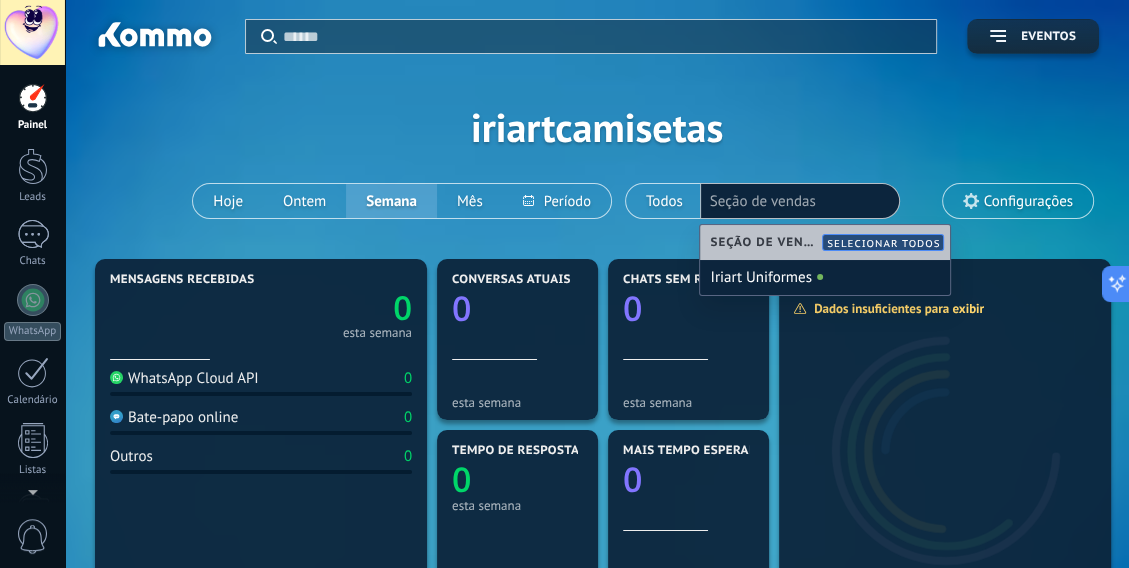 click on "Selecionar todos" at bounding box center (883, 243) 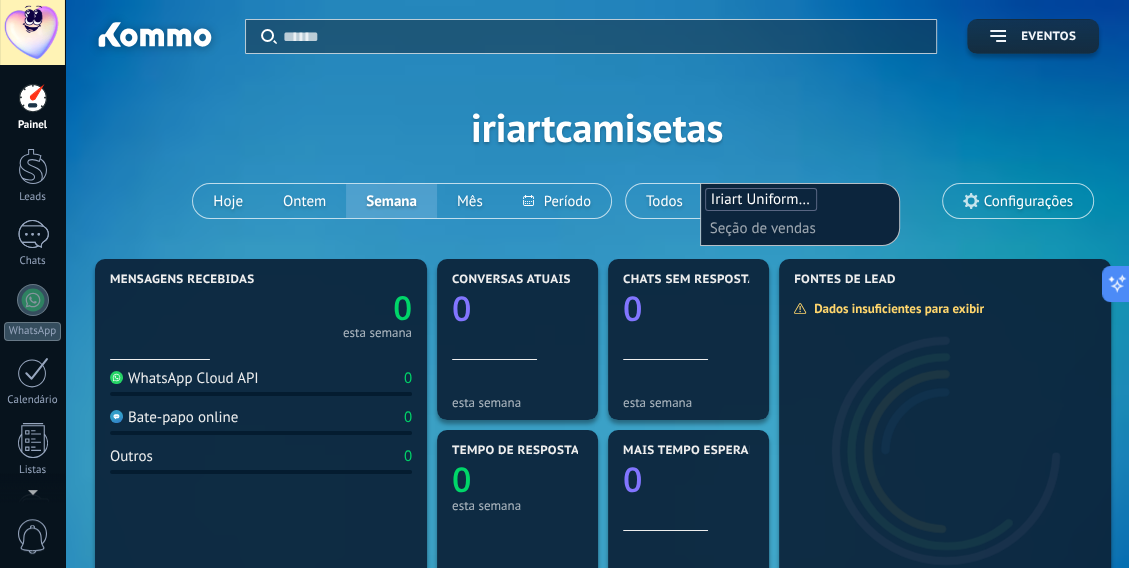 click on "Aplicar Eventos [EMAIL_DOMAIN] Hoje Ontem Semana Mês Todos Selecionar usuário [BRAND] Seção de vendas Configurações" at bounding box center (597, 127) 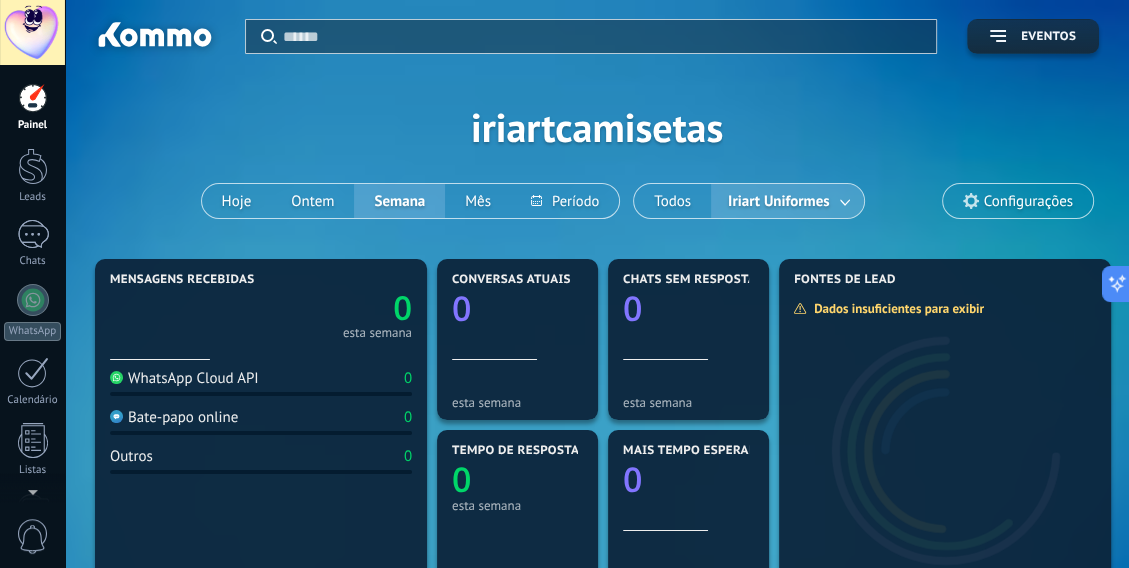 click on "Configurações" at bounding box center (1028, 201) 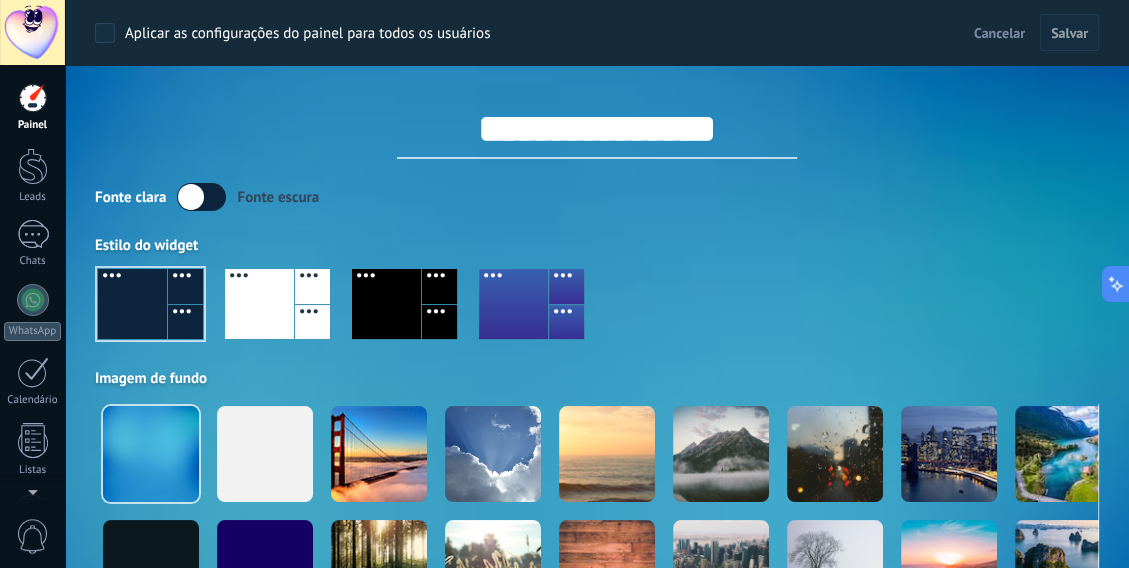 click on "Cancelar" at bounding box center [999, 33] 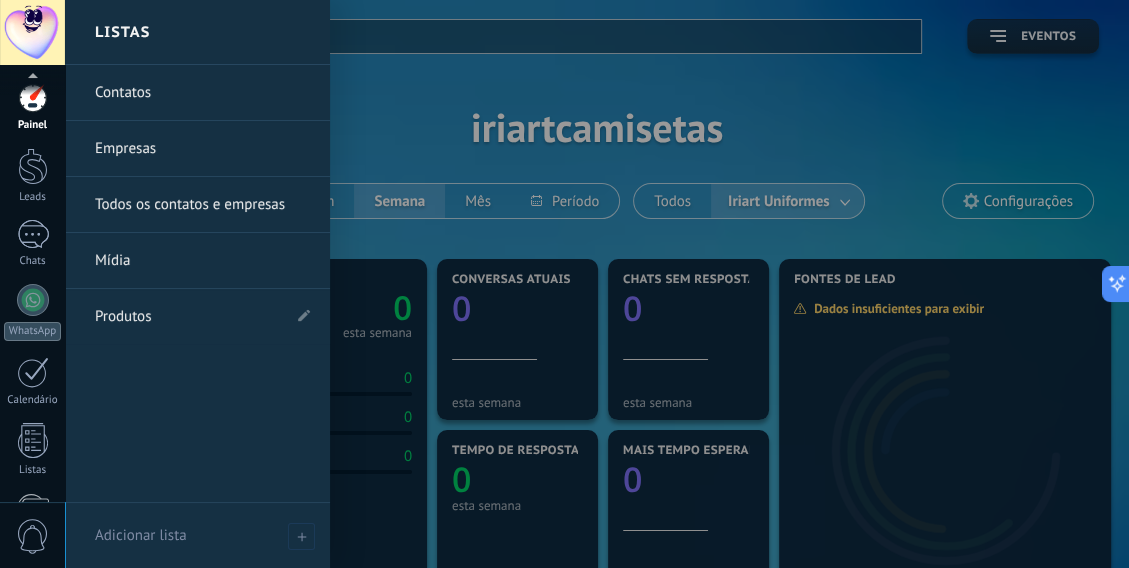 scroll, scrollTop: 263, scrollLeft: 0, axis: vertical 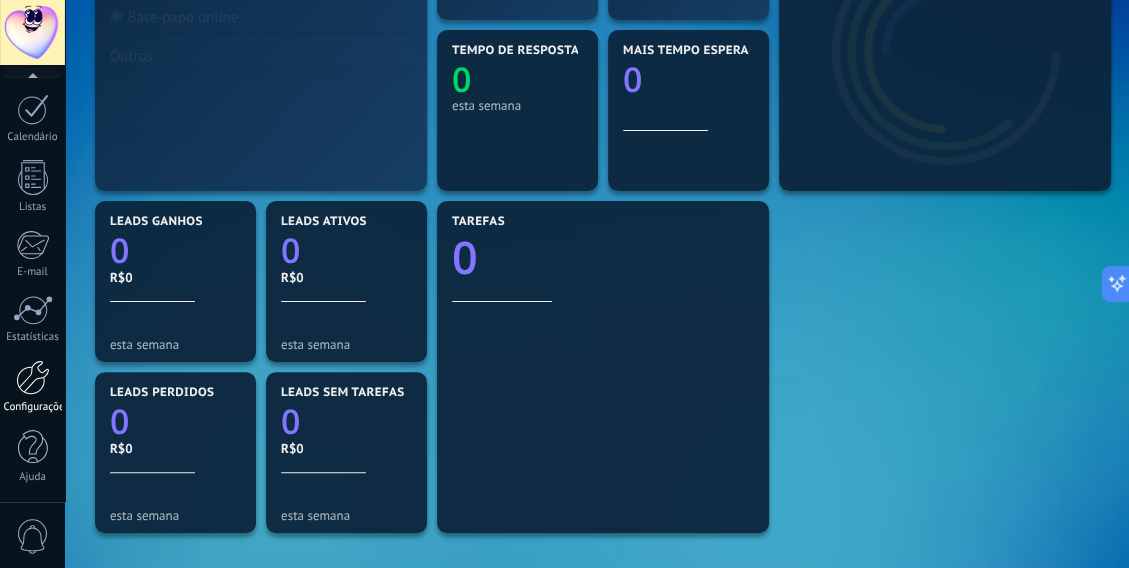 click at bounding box center (33, 377) 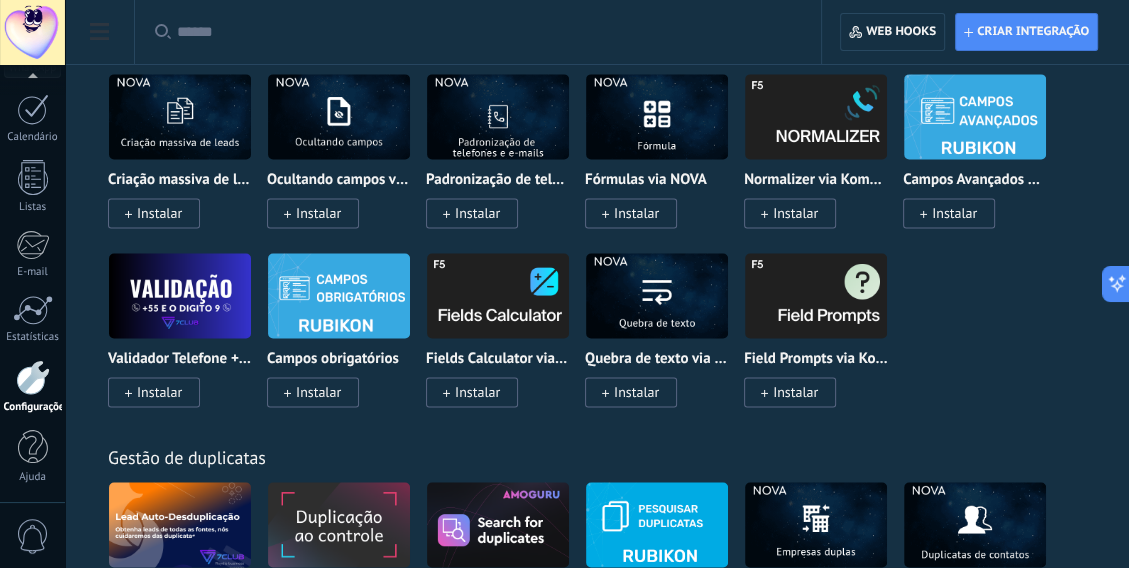 scroll, scrollTop: 8056, scrollLeft: 0, axis: vertical 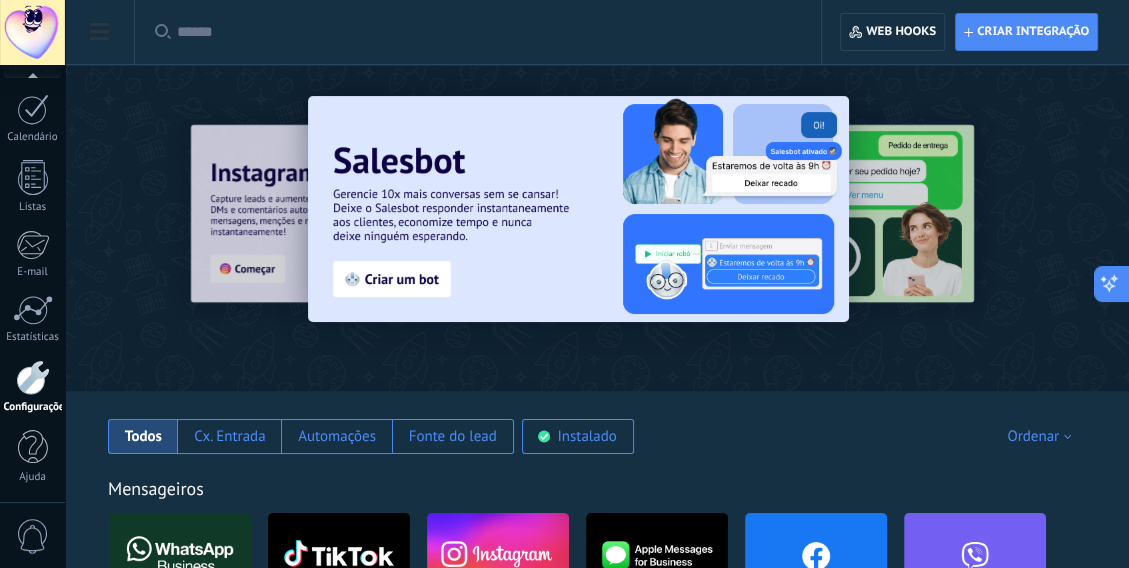 click 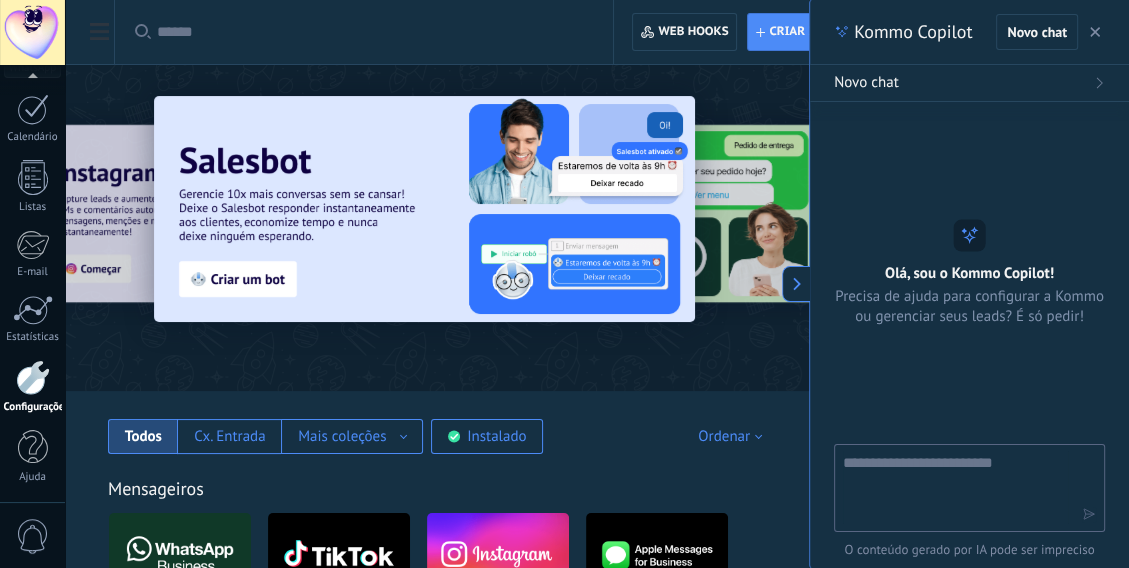 click at bounding box center [1095, 32] 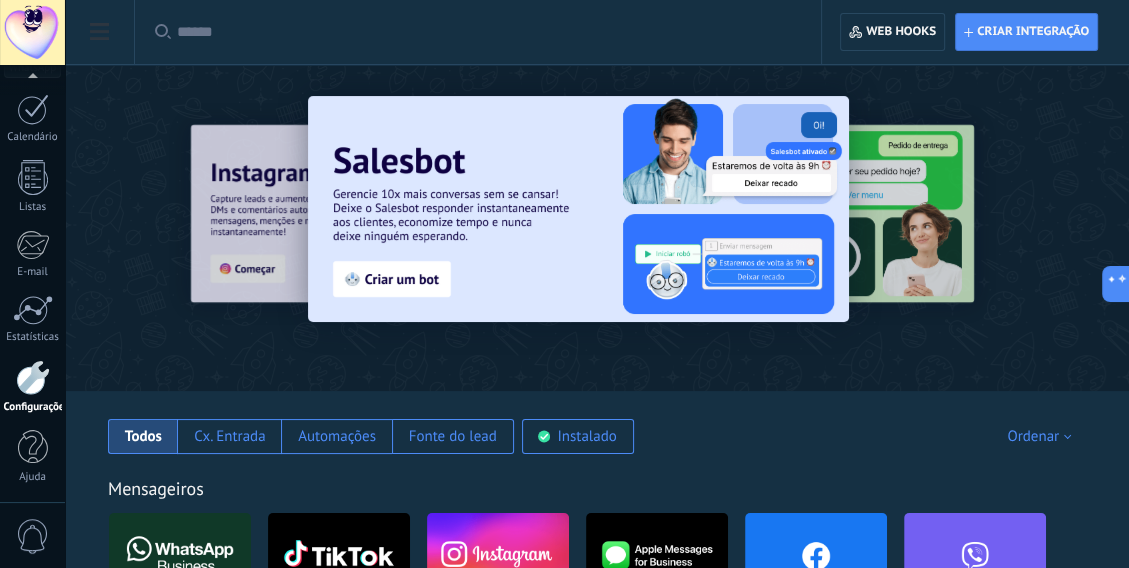 scroll, scrollTop: 0, scrollLeft: 0, axis: both 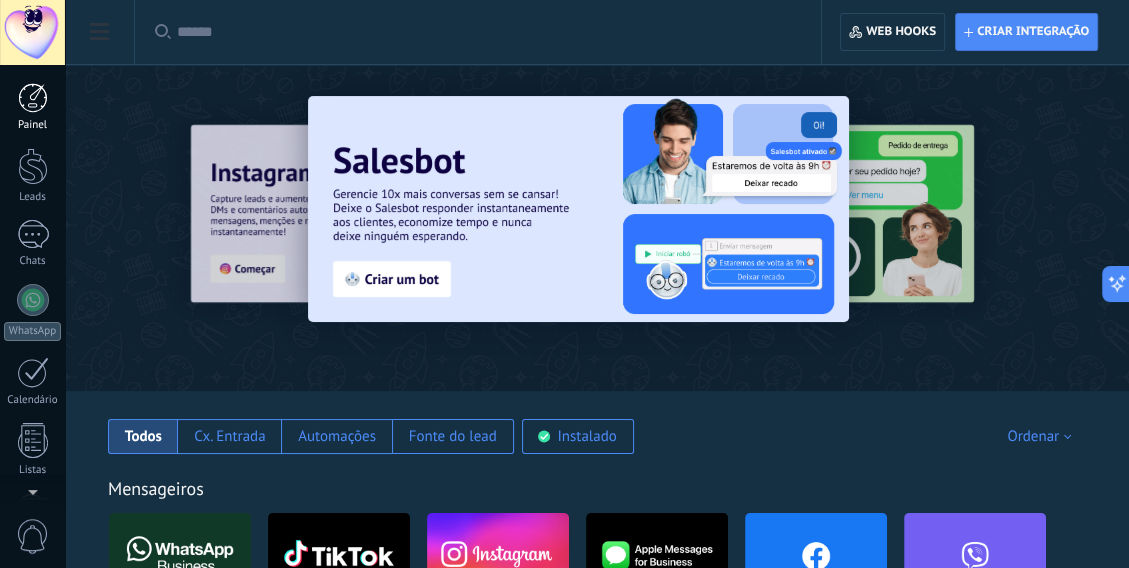 click at bounding box center [33, 98] 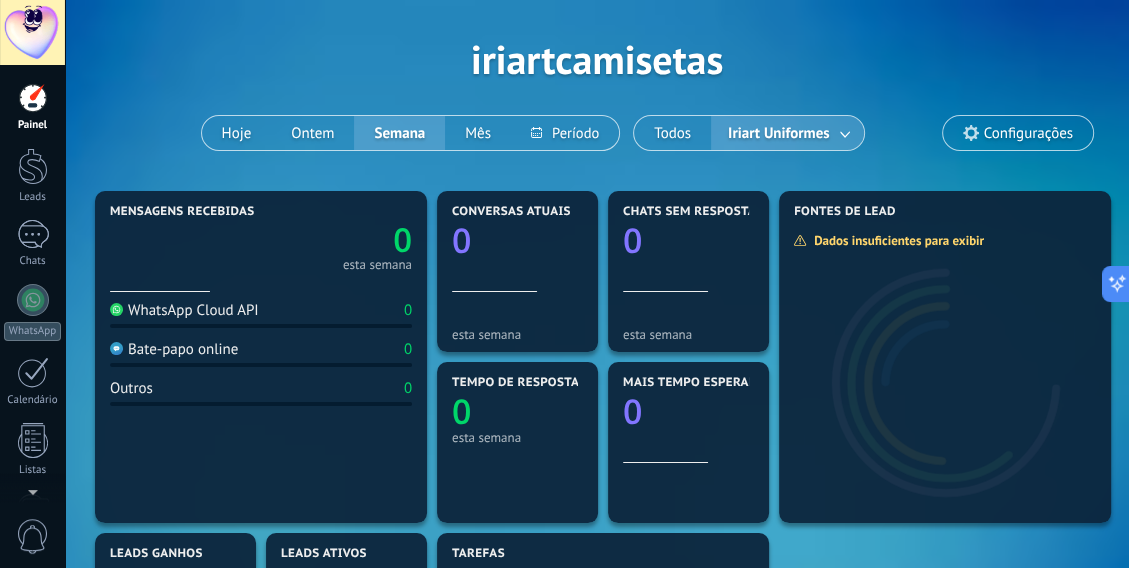 scroll, scrollTop: 0, scrollLeft: 0, axis: both 